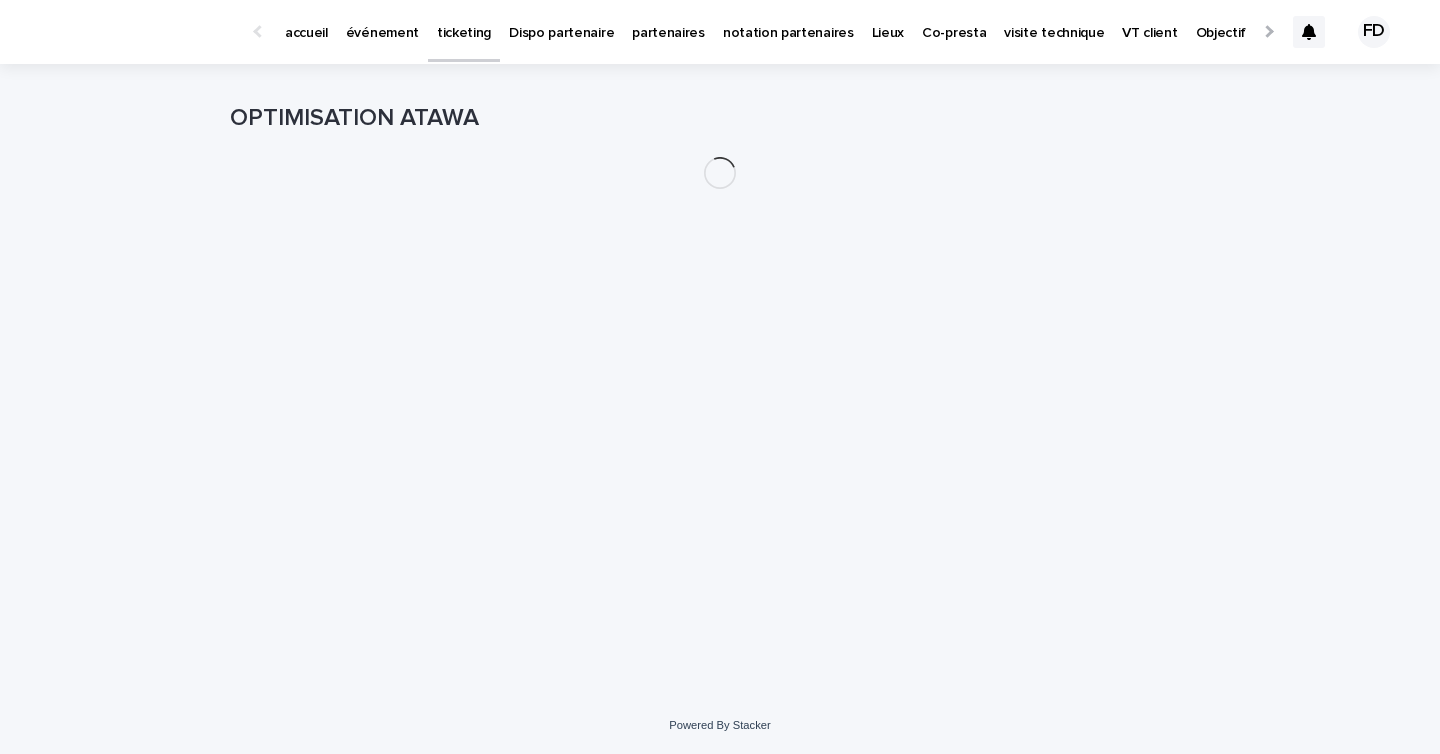 scroll, scrollTop: 0, scrollLeft: 0, axis: both 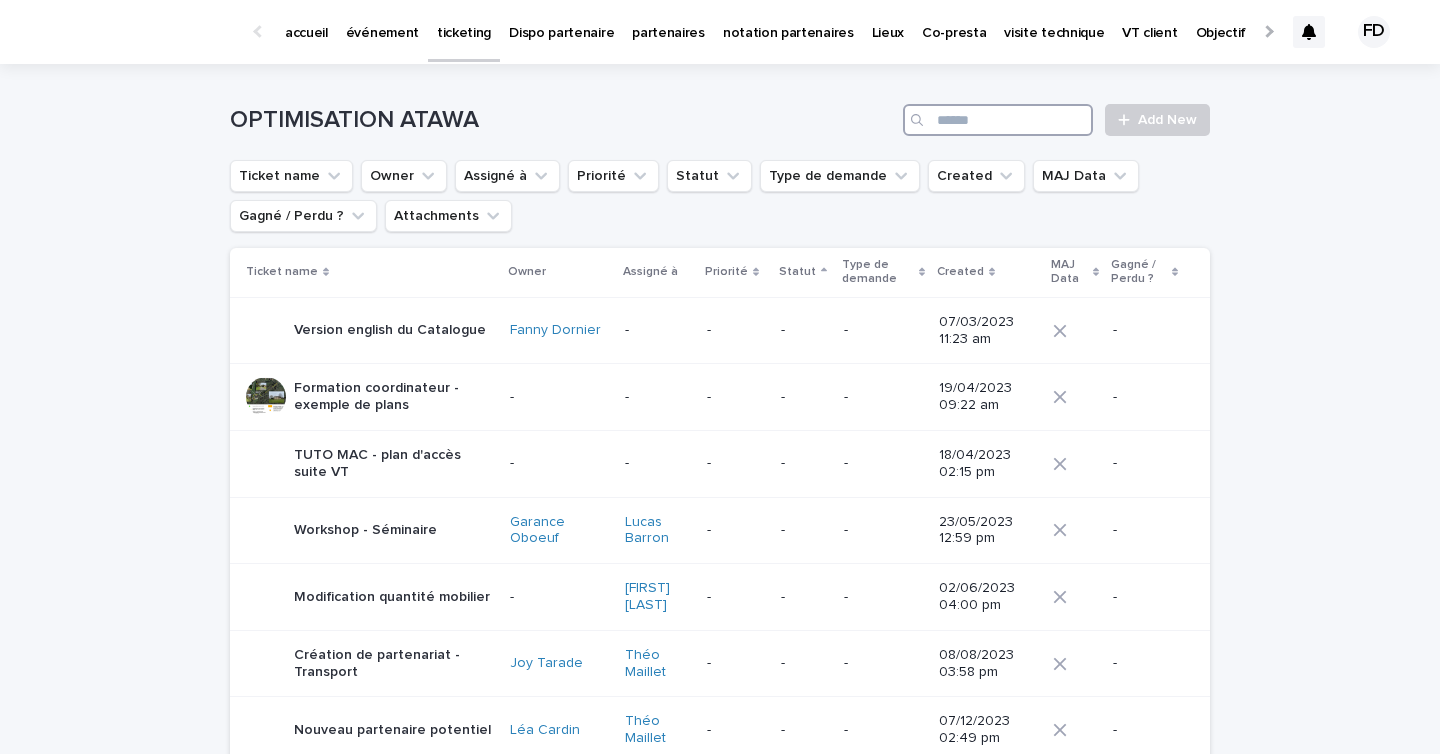 click at bounding box center [998, 120] 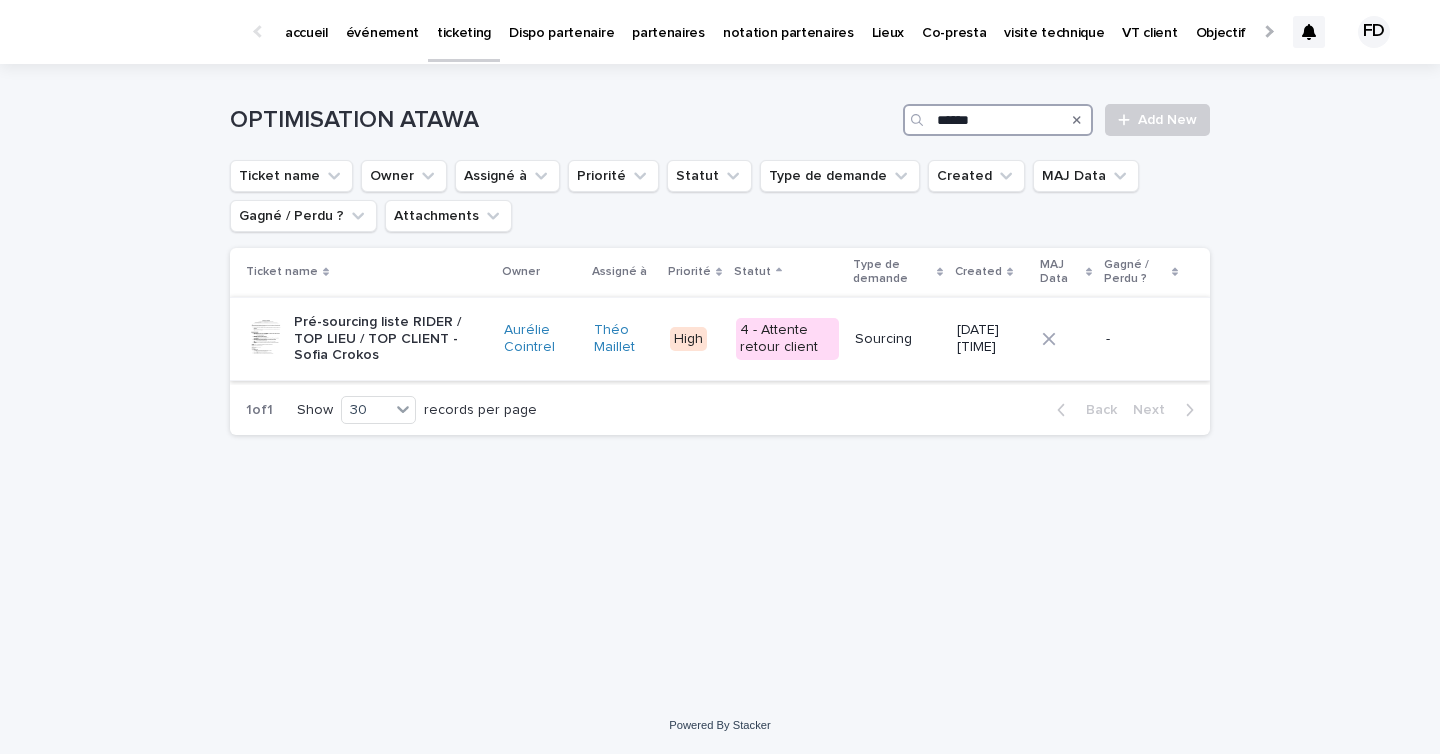 type on "******" 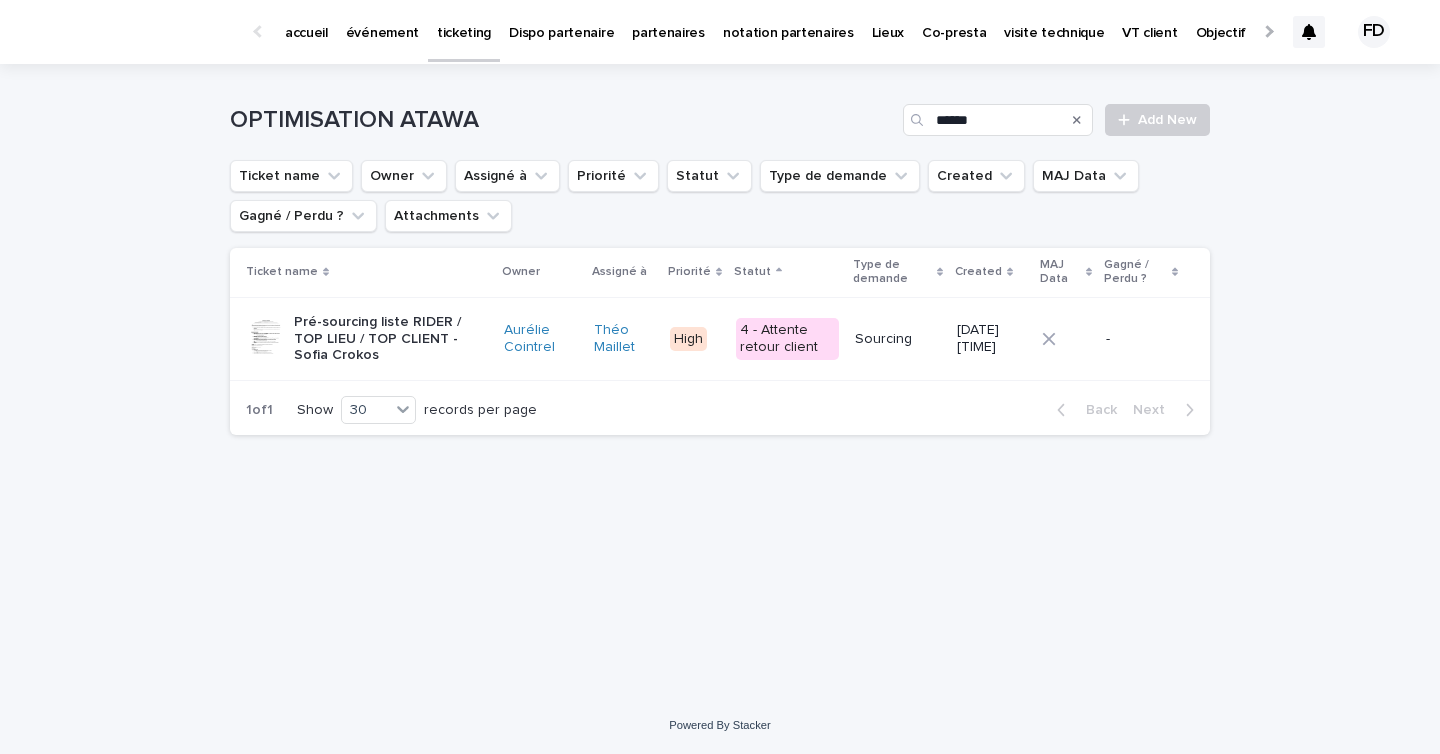 click on "Pré-sourcing liste RIDER / TOP LIEU / TOP CLIENT - Sofia Crokos" at bounding box center (391, 339) 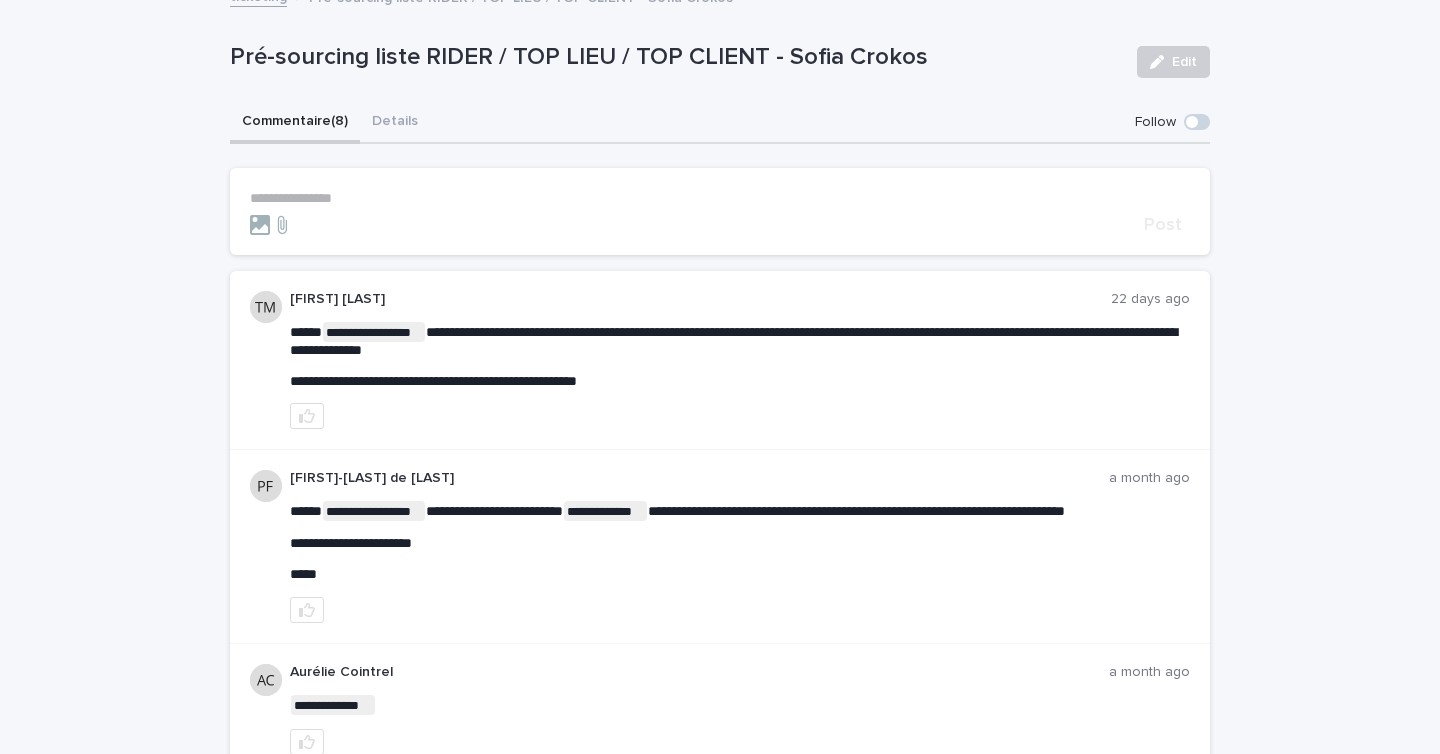 scroll, scrollTop: 105, scrollLeft: 0, axis: vertical 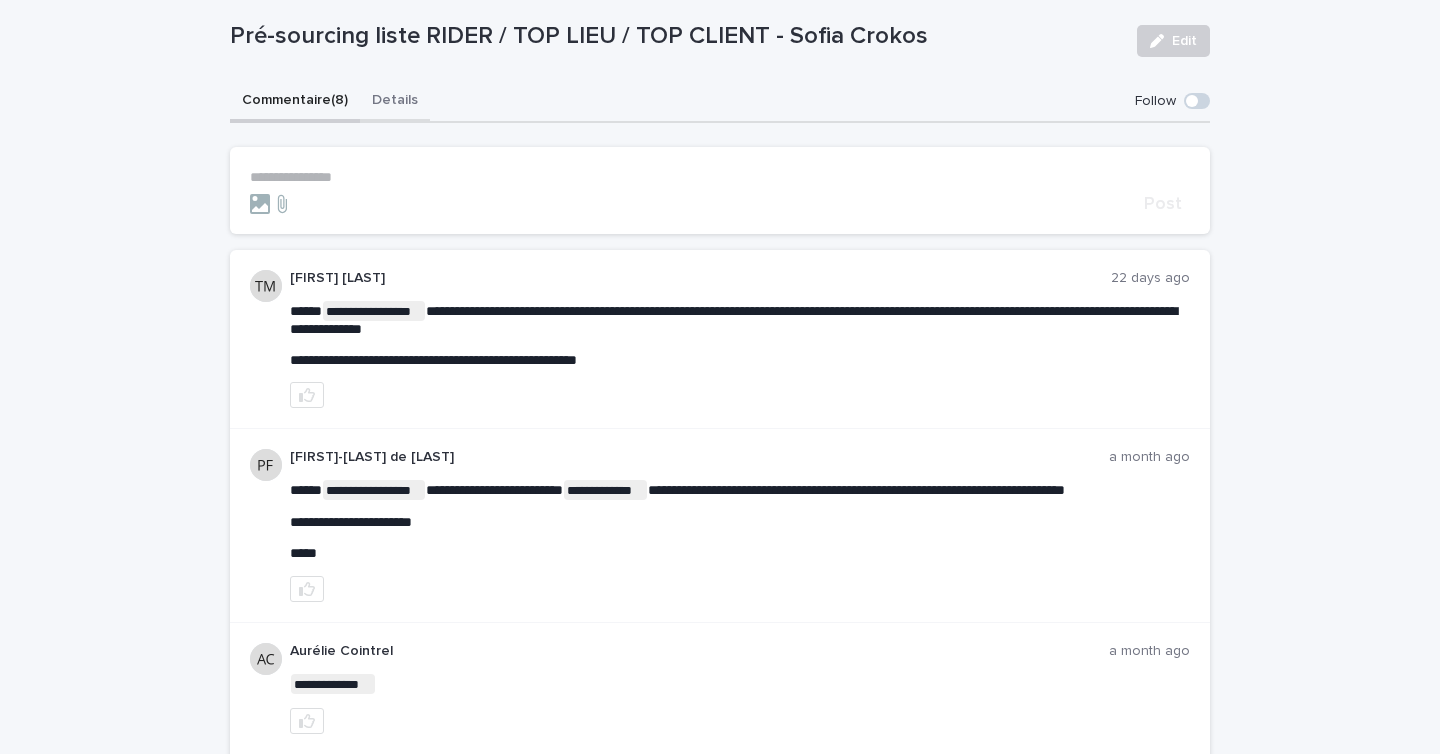 click on "Details" at bounding box center (395, 102) 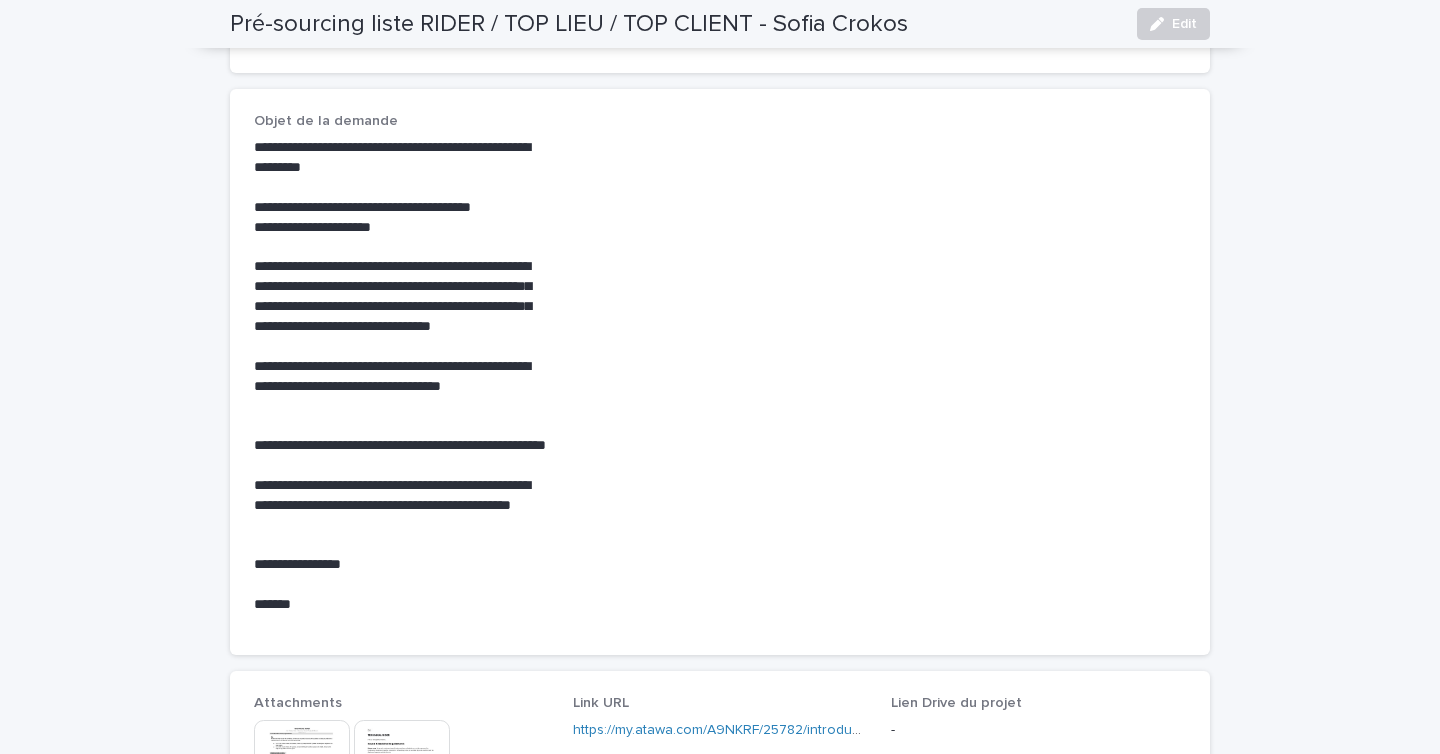scroll, scrollTop: 604, scrollLeft: 0, axis: vertical 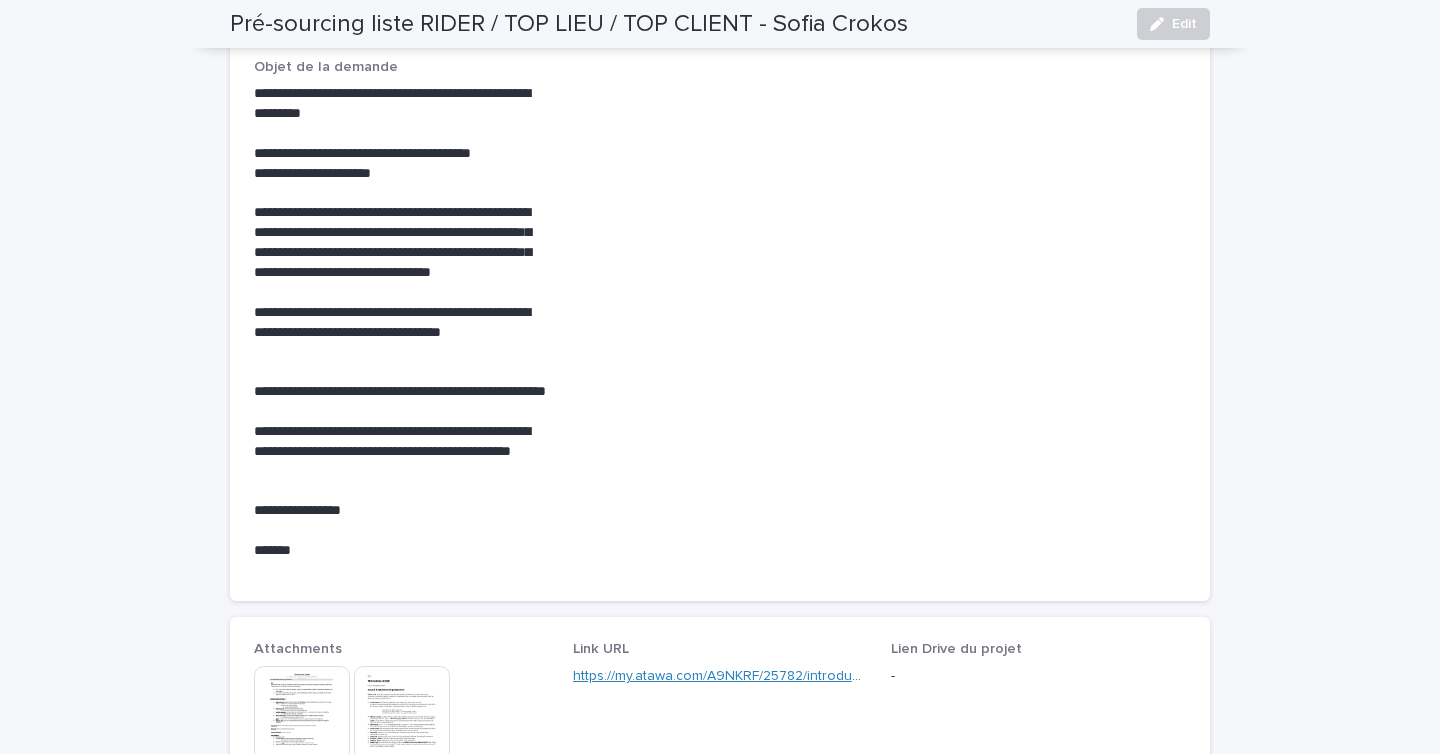 click on "https://my.atawa.com/A9NKRF/25782/introduction" at bounding box center (728, 676) 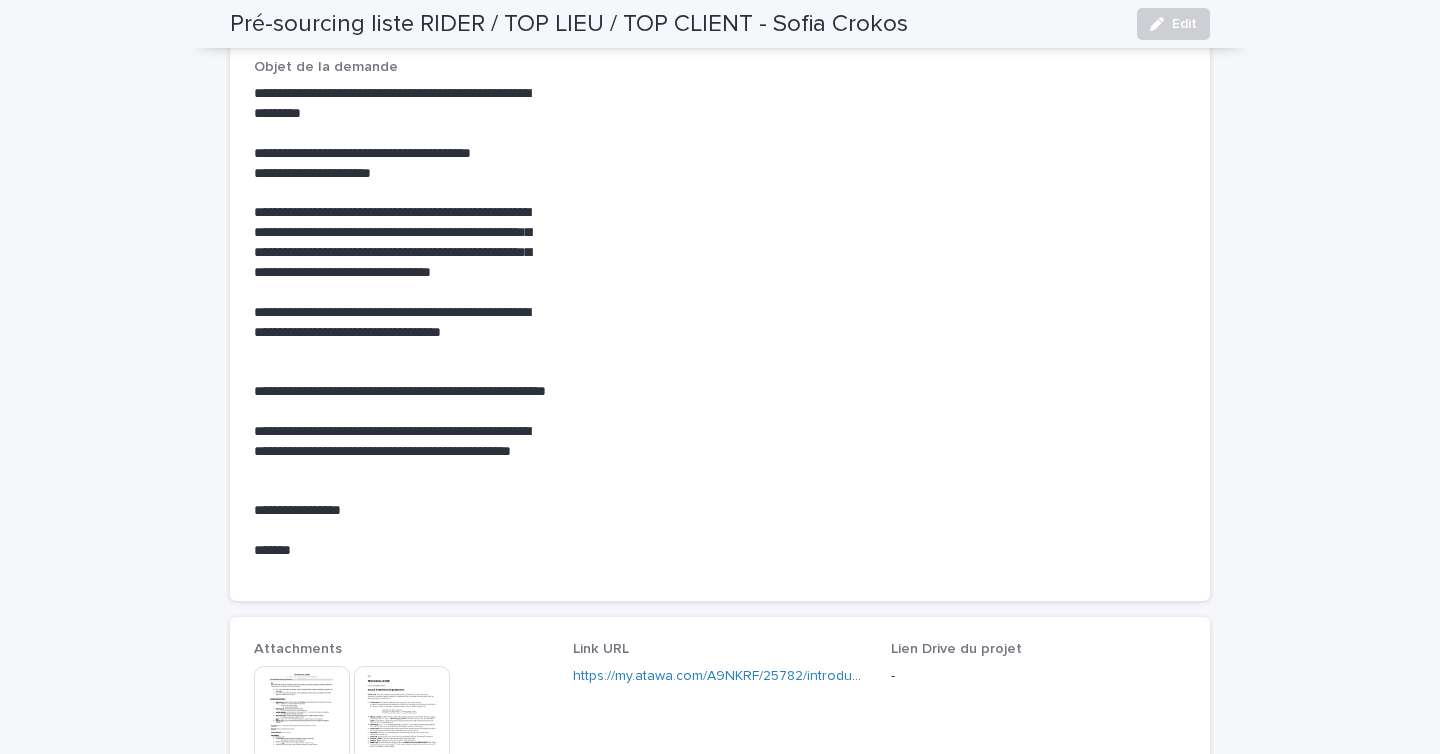 scroll, scrollTop: 0, scrollLeft: 0, axis: both 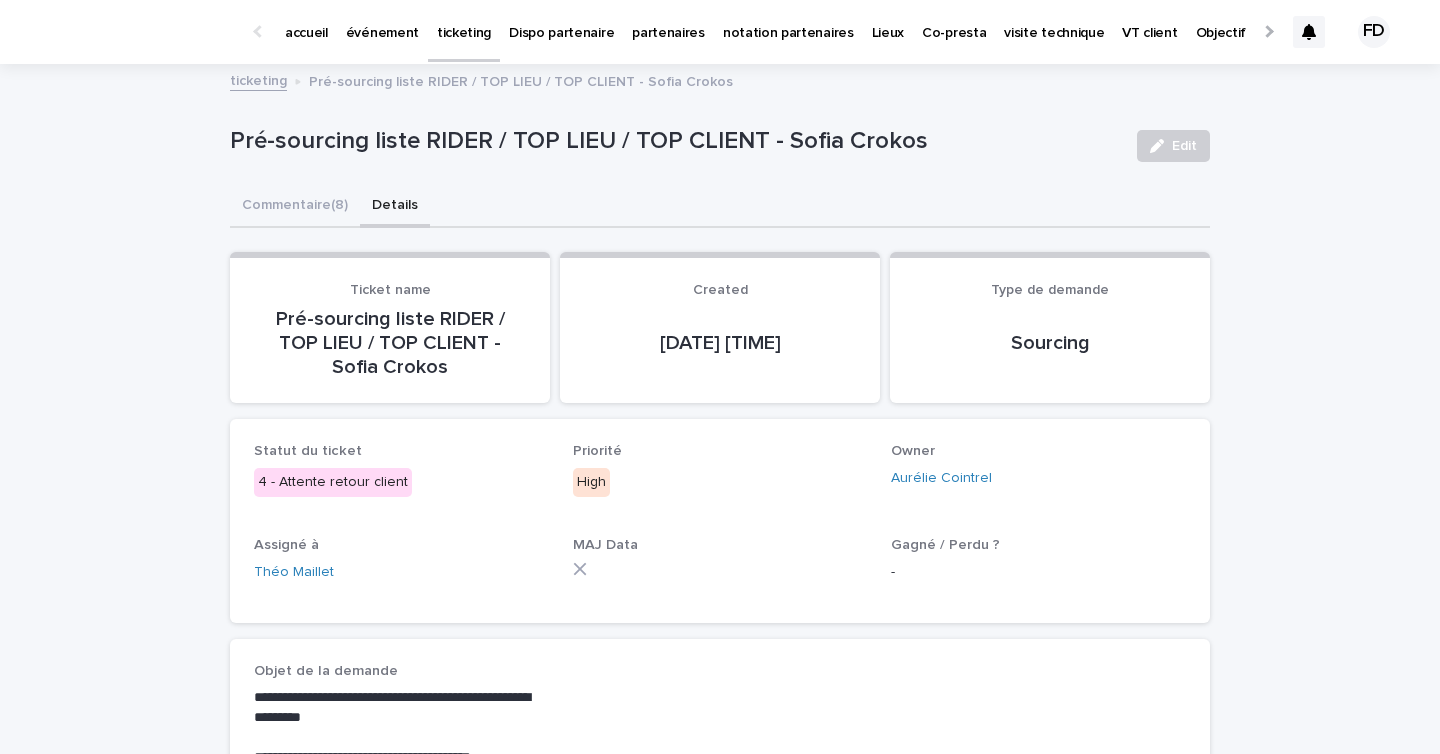 click on "accueil" at bounding box center [306, 21] 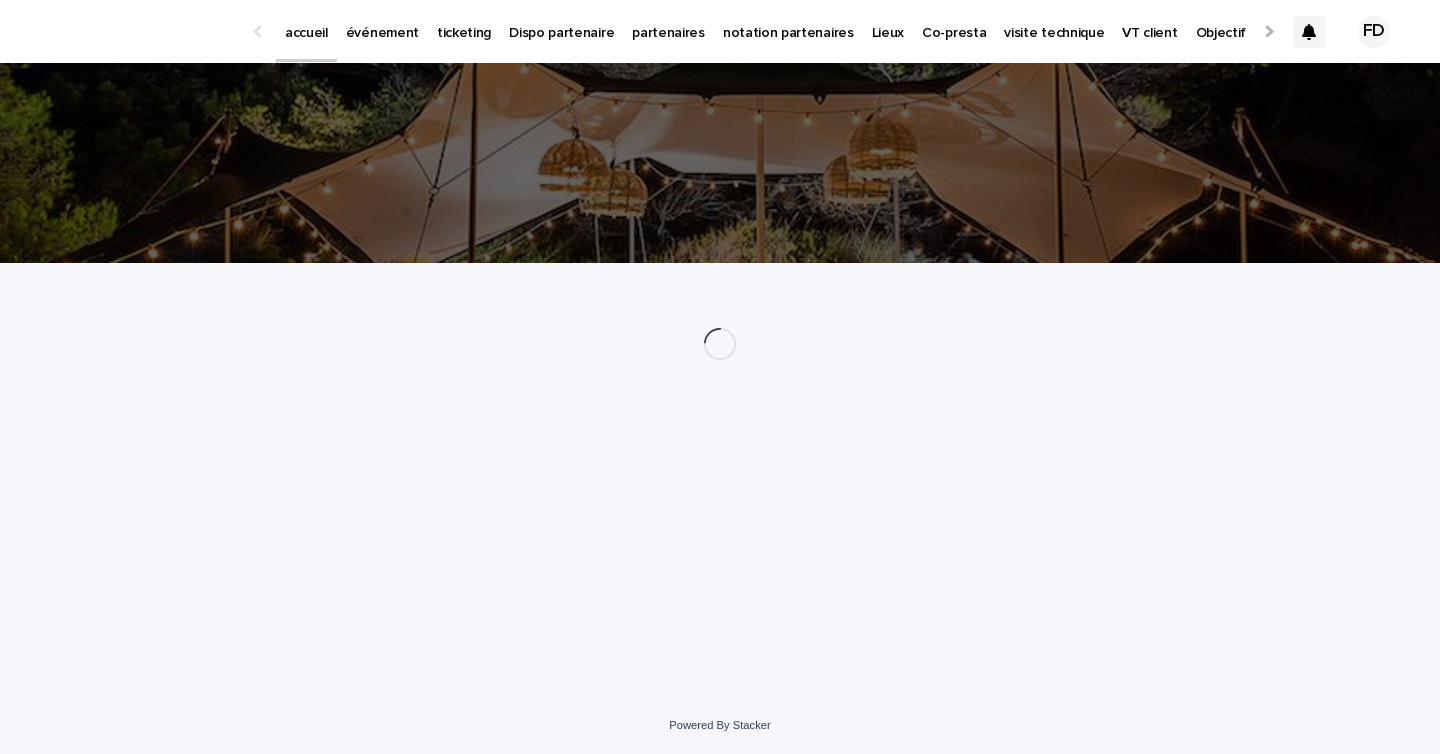 click on "événement" at bounding box center [382, 31] 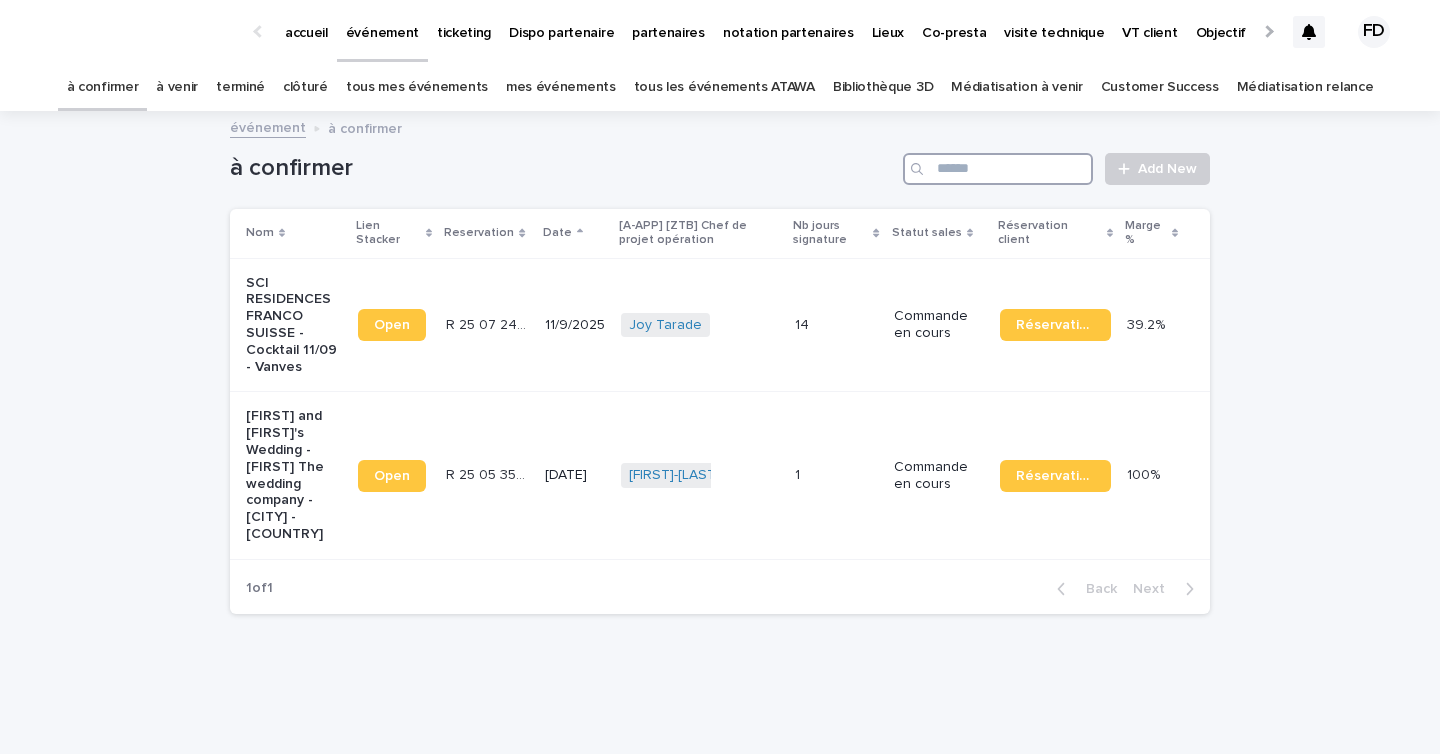 click at bounding box center [998, 169] 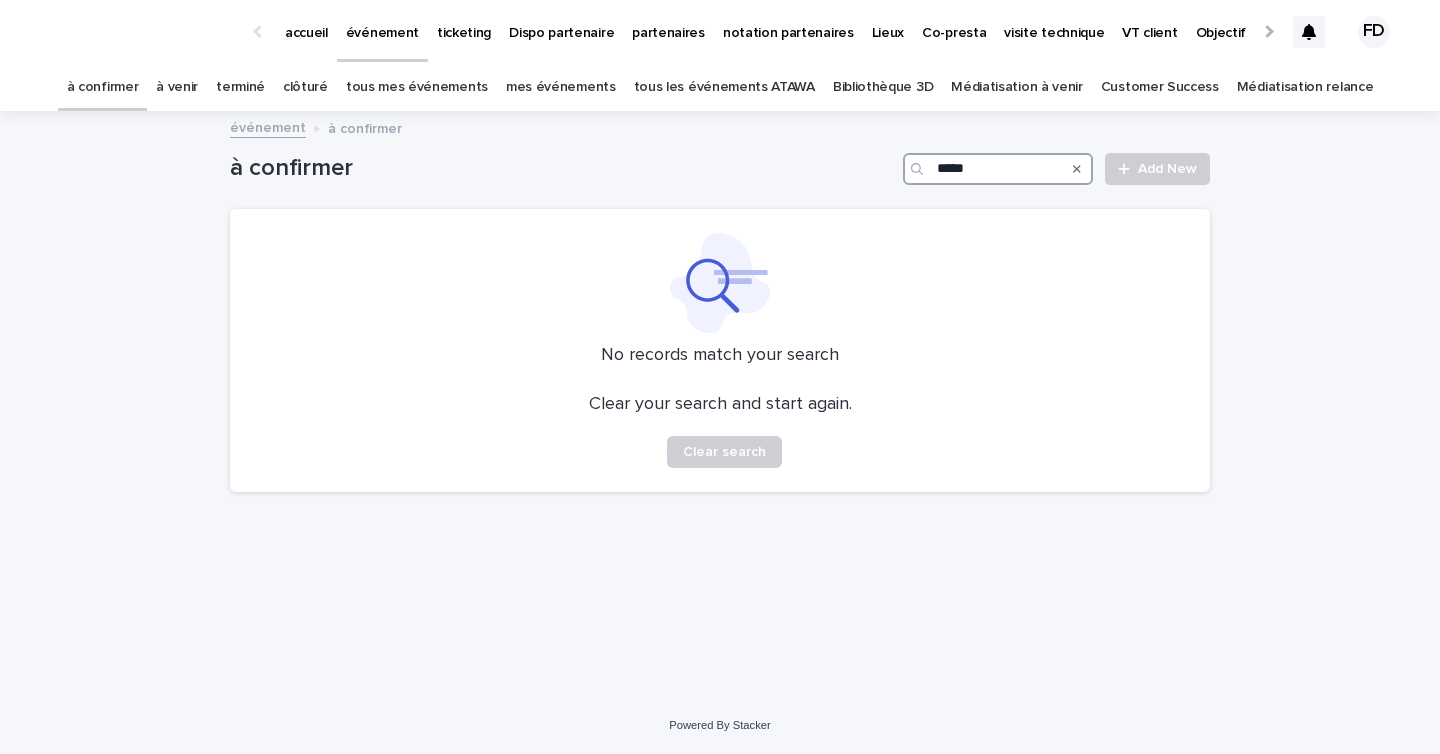 click on "*****" at bounding box center (998, 169) 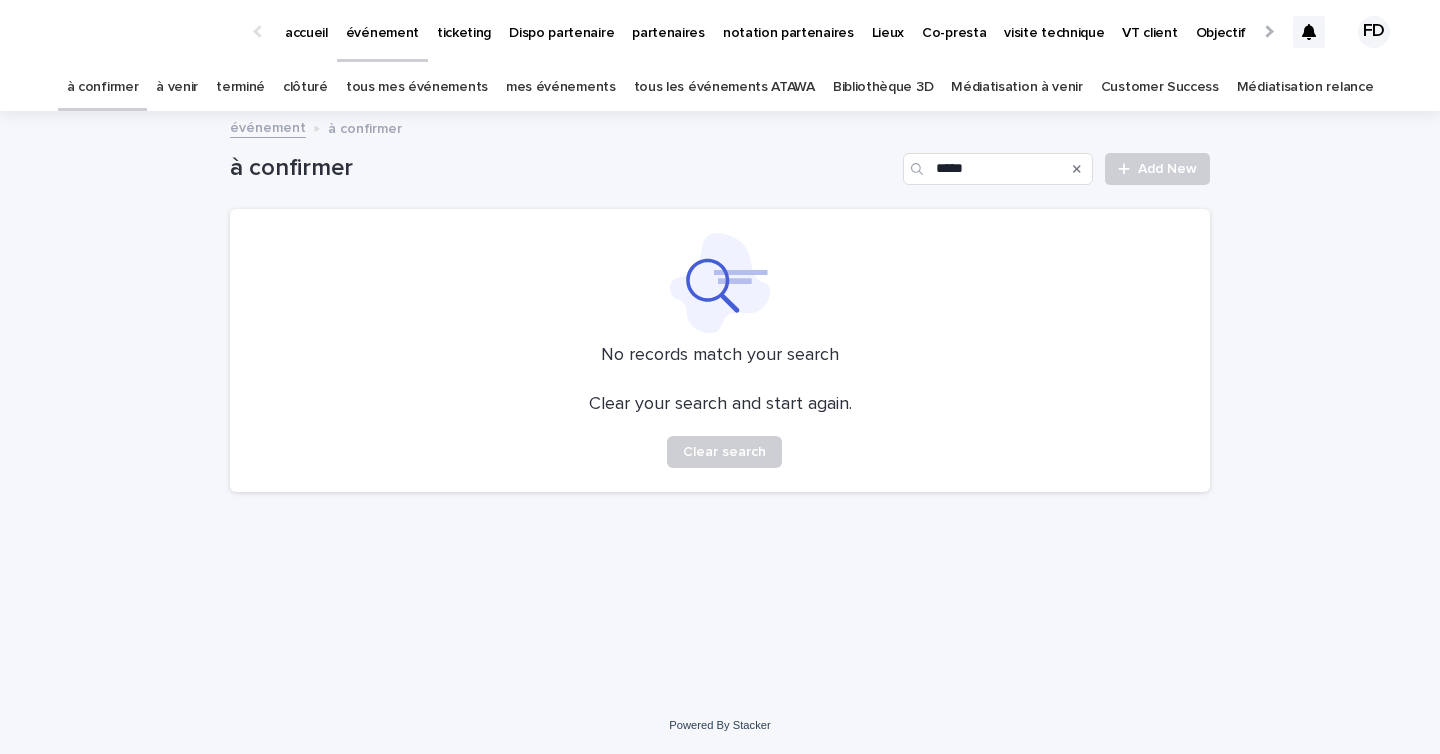 click on "à venir" at bounding box center (177, 87) 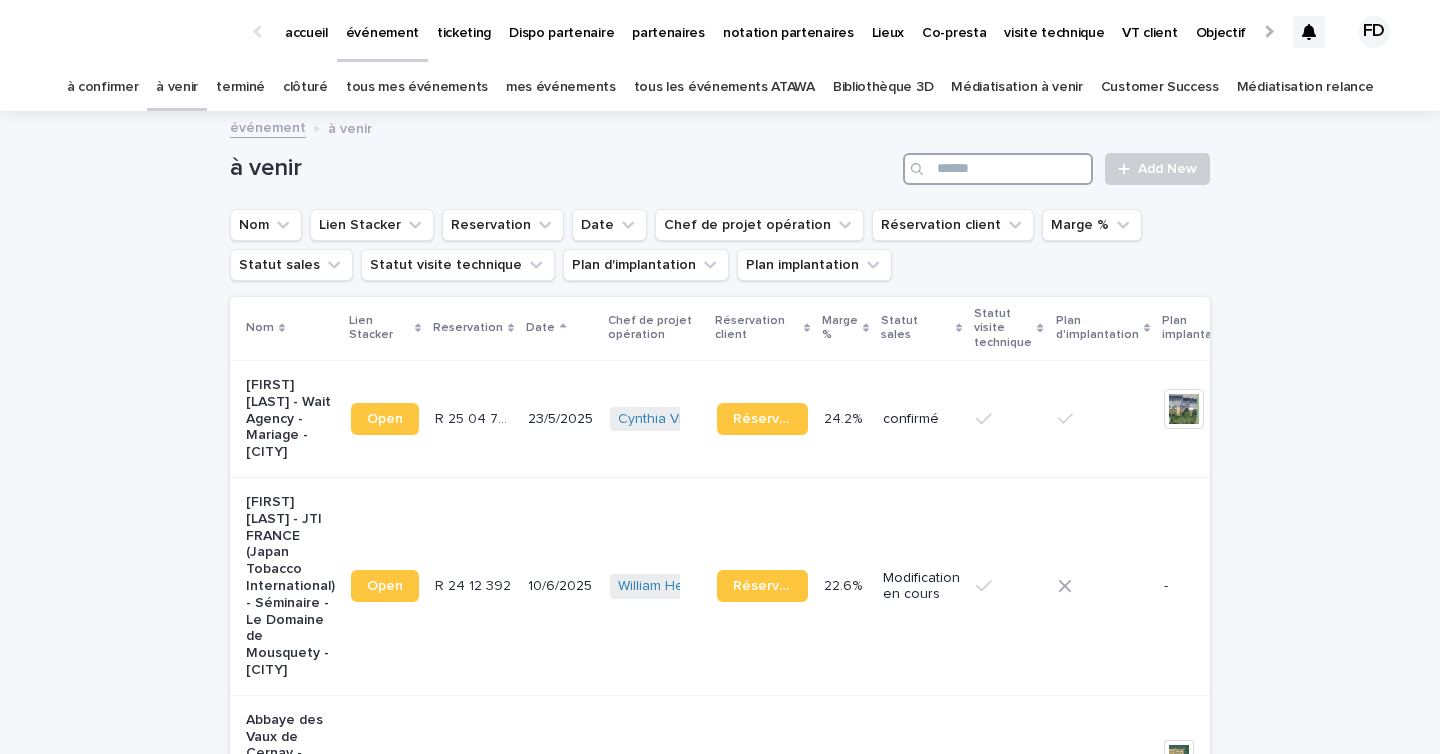 click at bounding box center (998, 169) 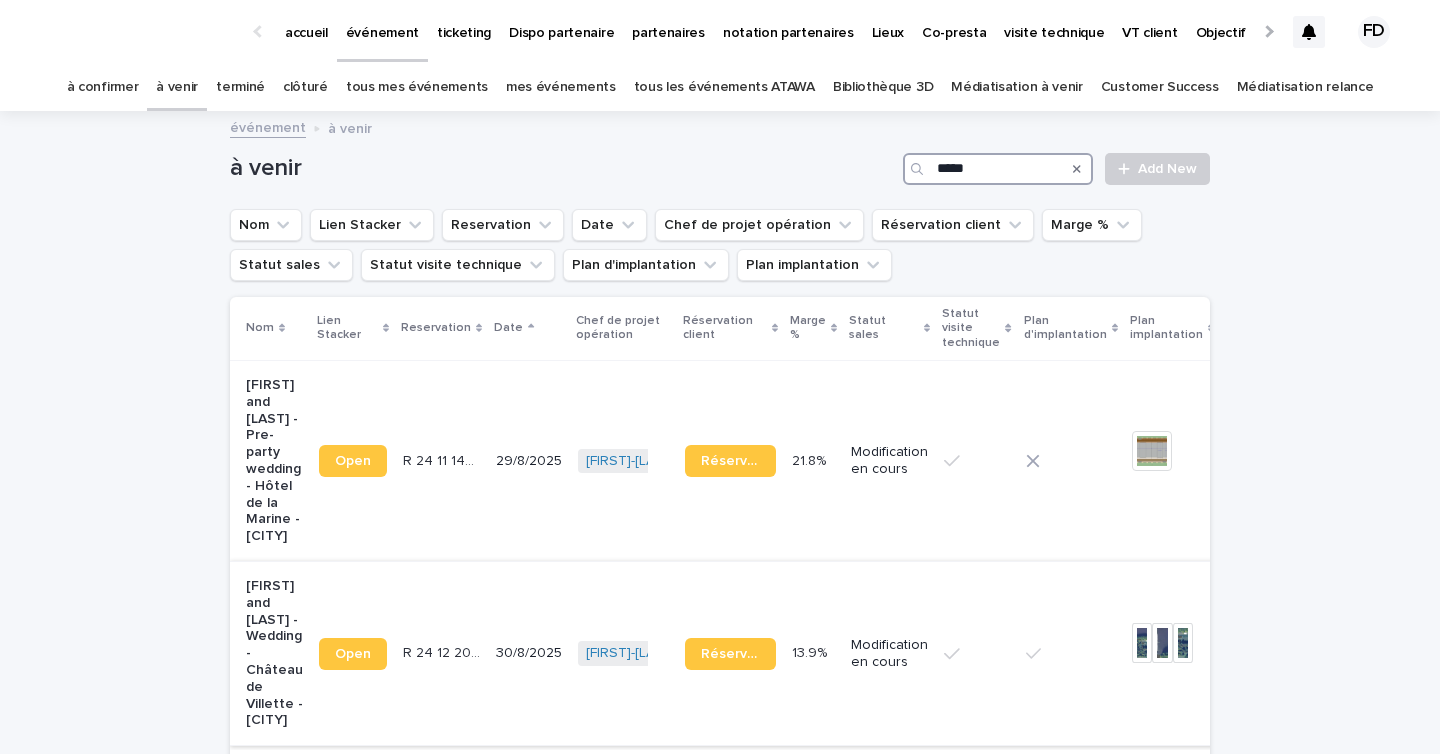type on "*****" 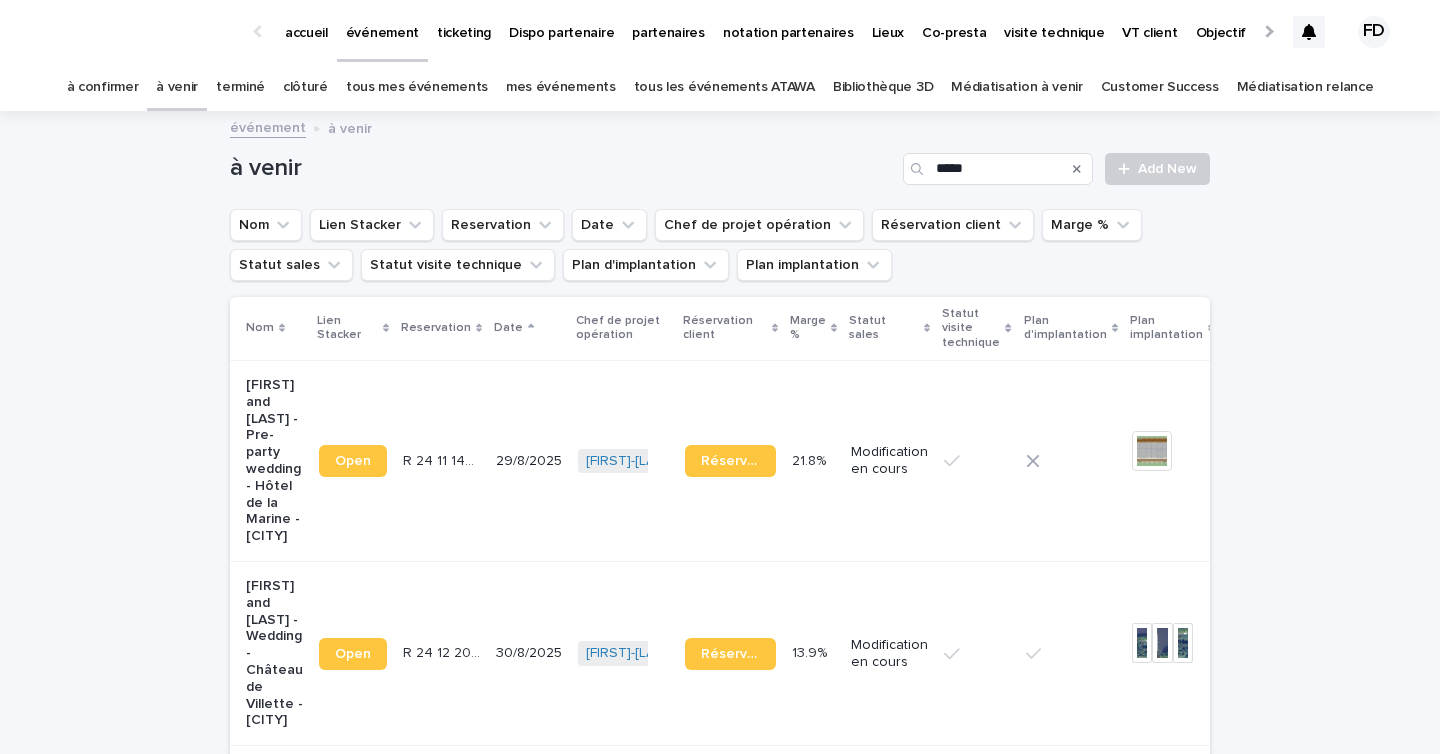click on "R [DATE] R [DATE]" at bounding box center (441, 653) 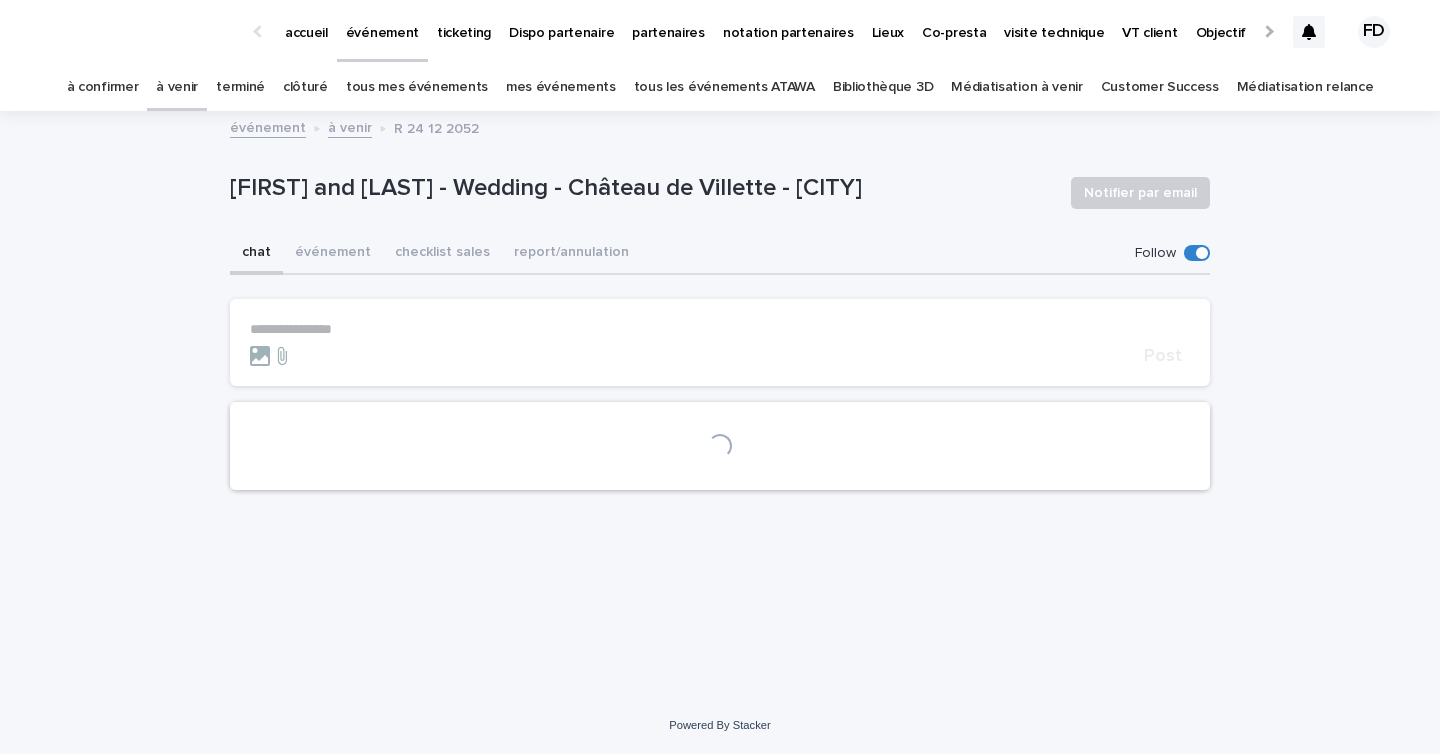 click on "**********" at bounding box center (720, 329) 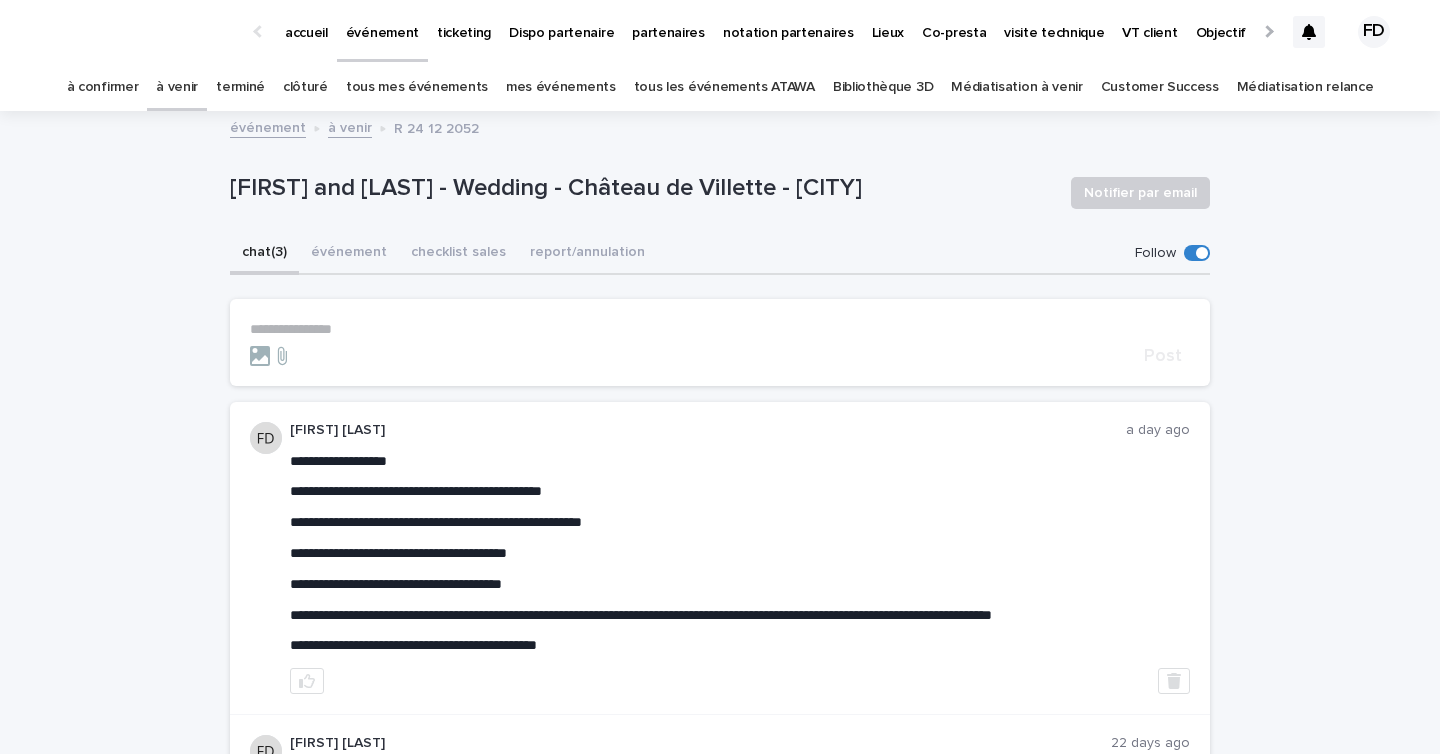 paste 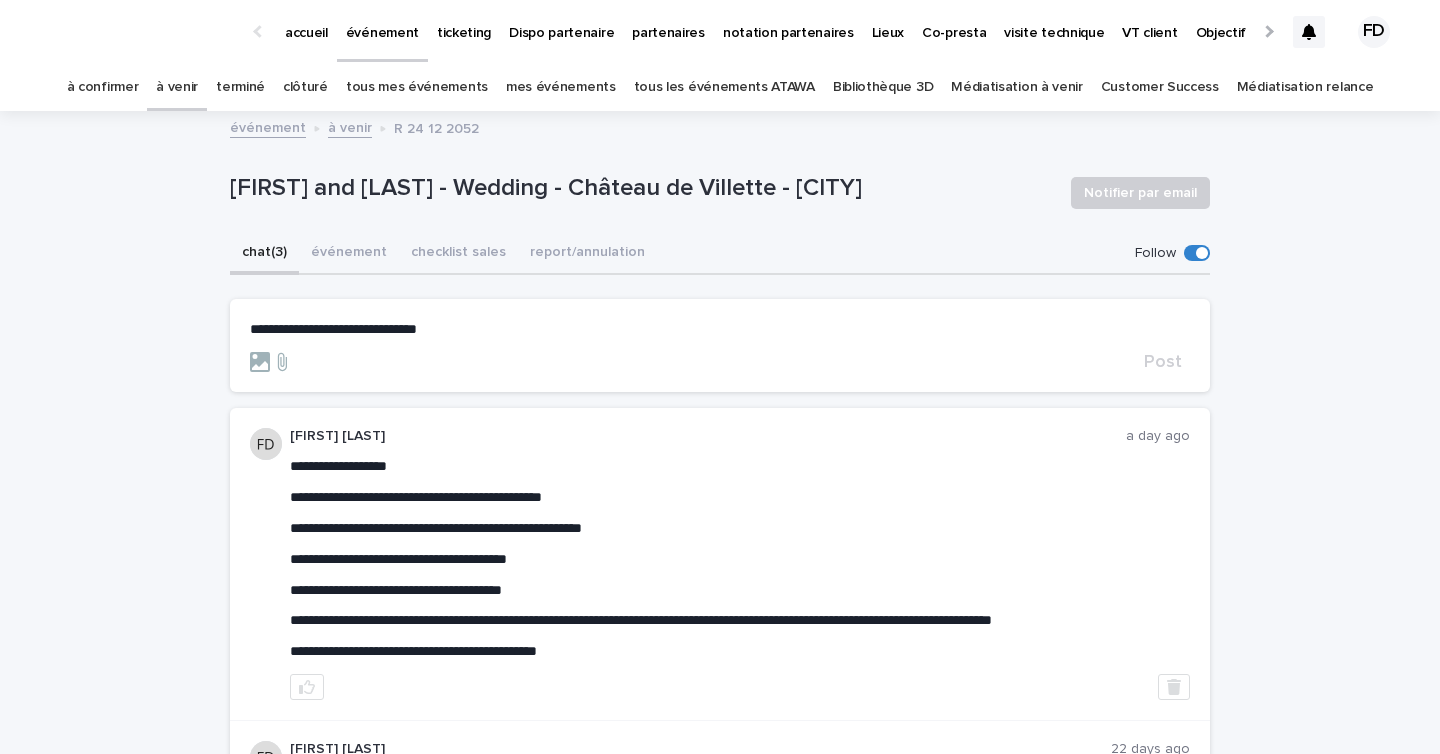 click on "**********" at bounding box center (720, 329) 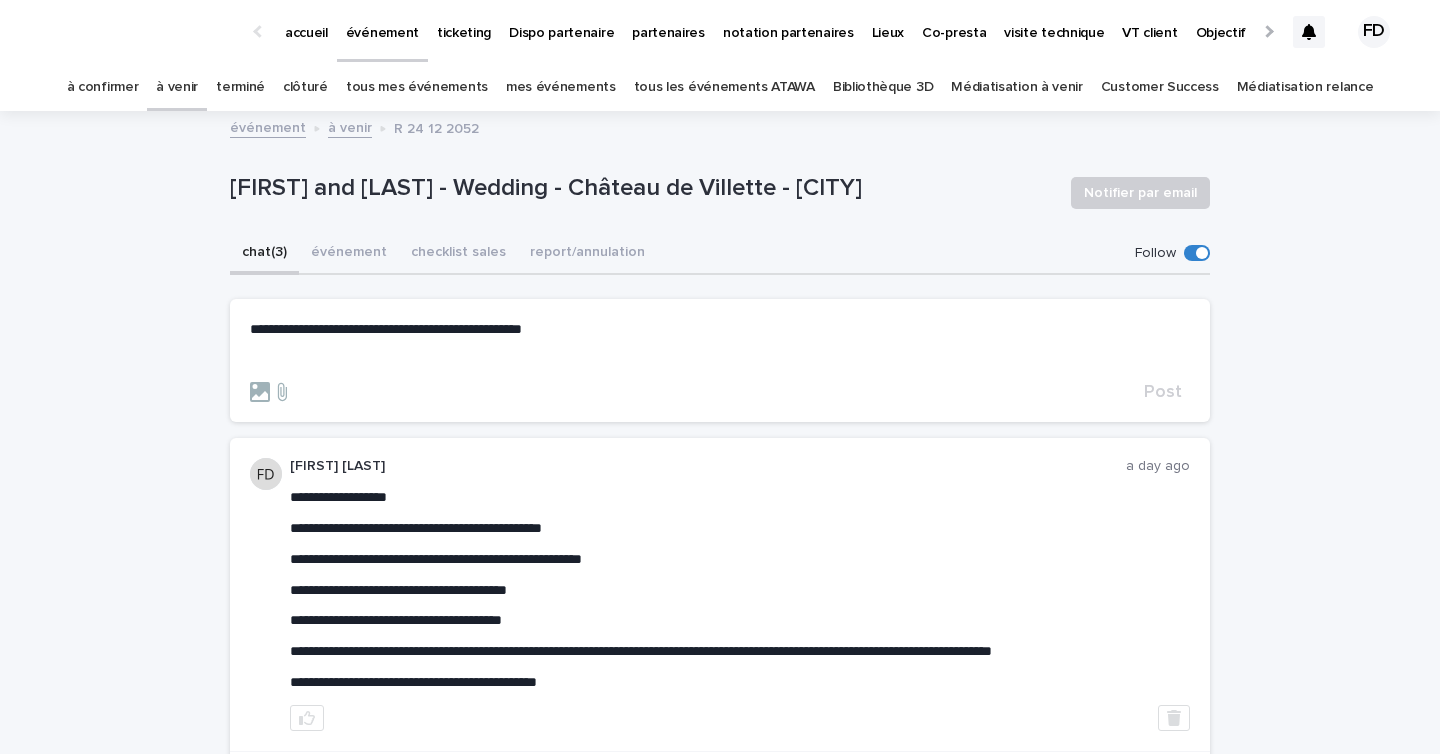 click on "**********" at bounding box center [720, 345] 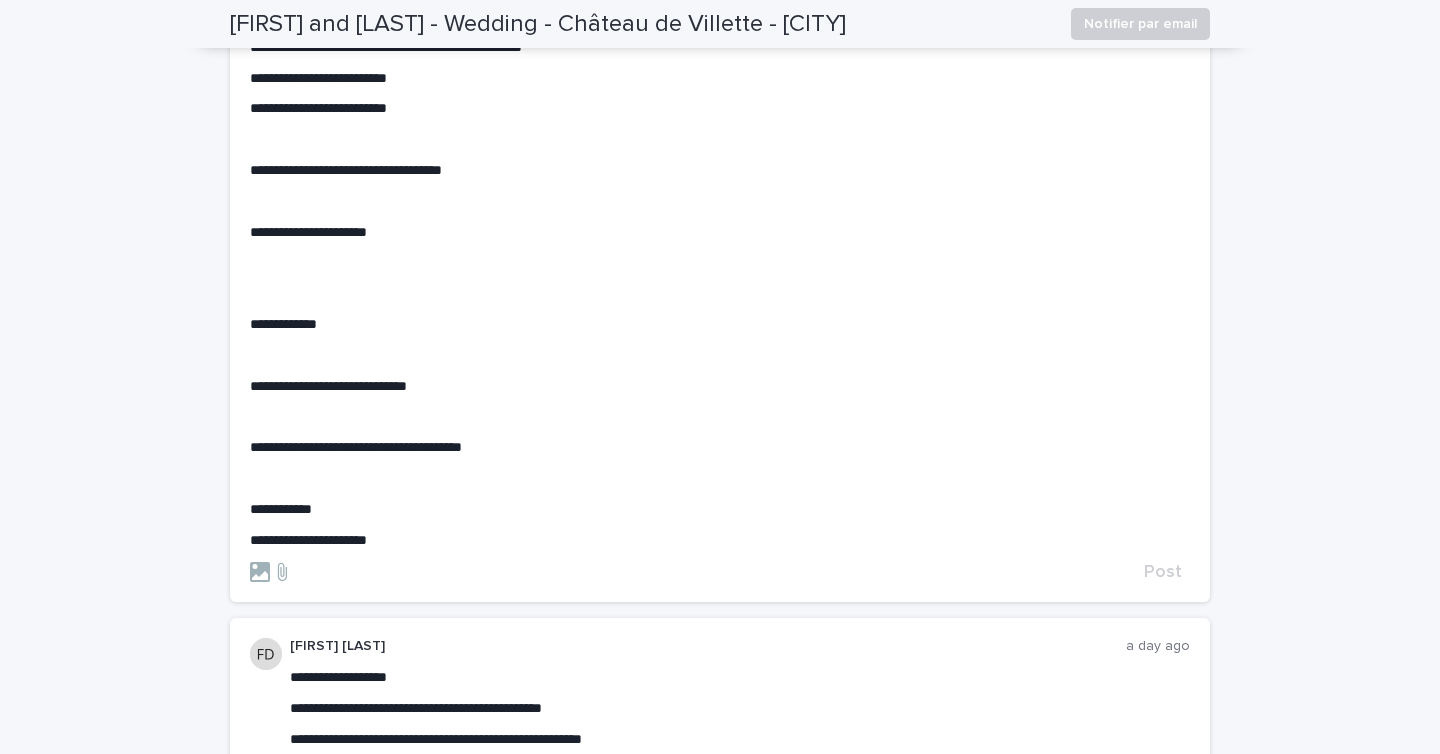 scroll, scrollTop: 0, scrollLeft: 0, axis: both 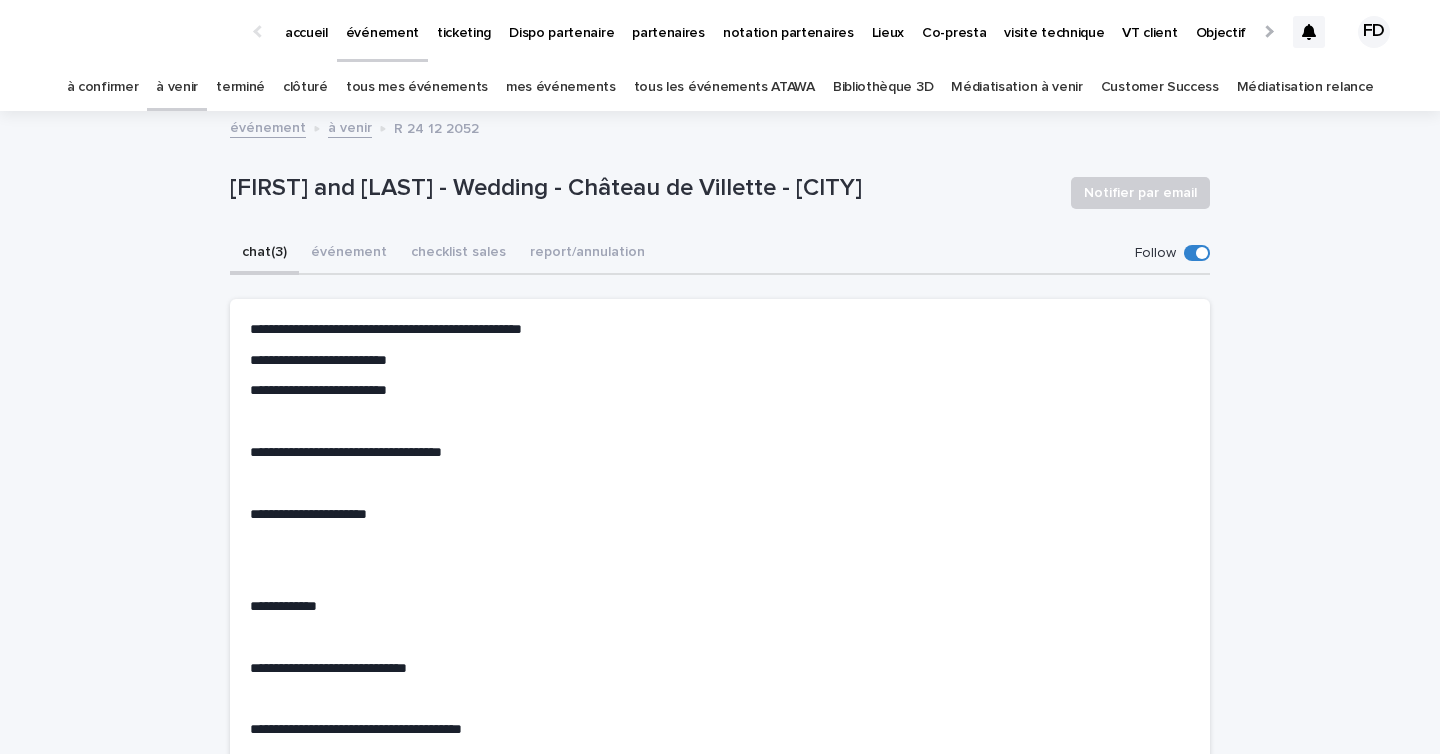 click on "**********" at bounding box center [318, 360] 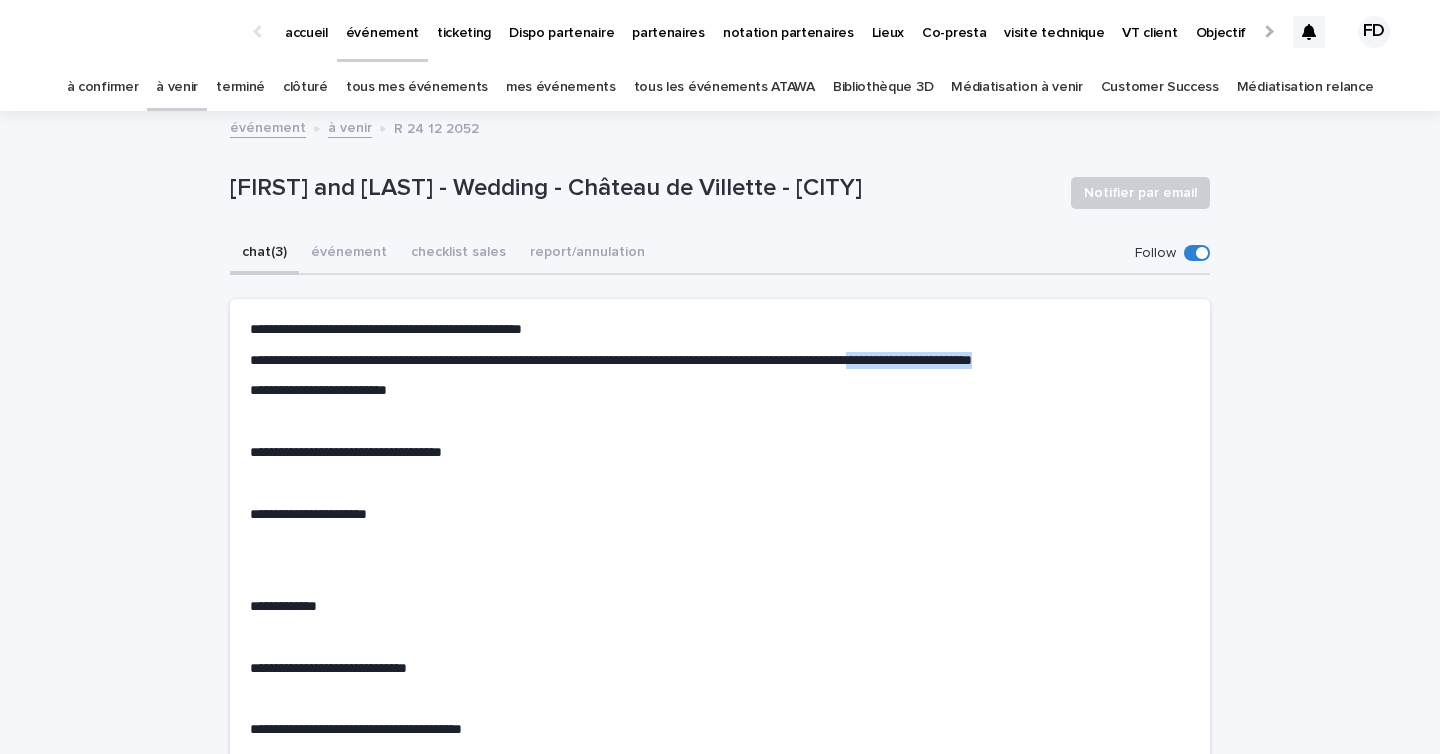 drag, startPoint x: 1114, startPoint y: 364, endPoint x: 954, endPoint y: 364, distance: 160 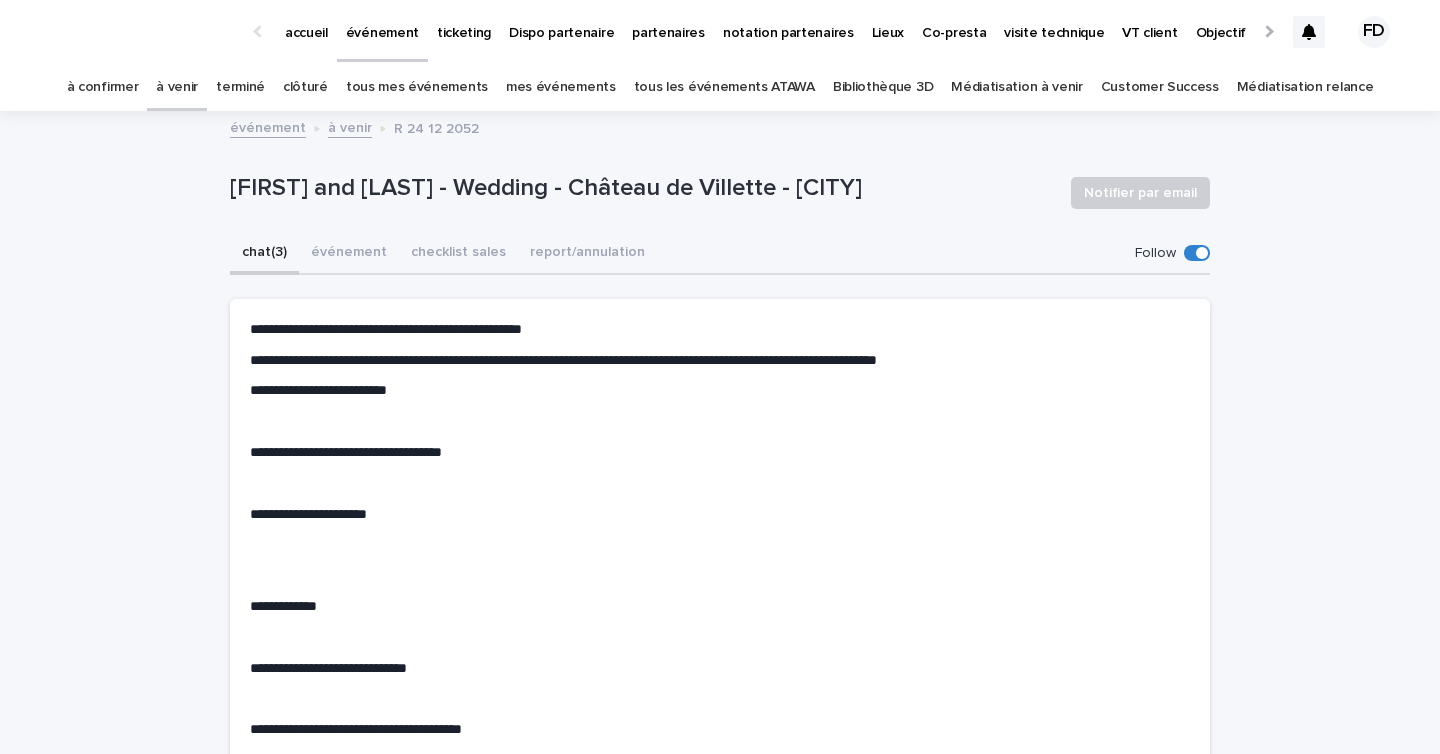 click on "**********" at bounding box center [318, 390] 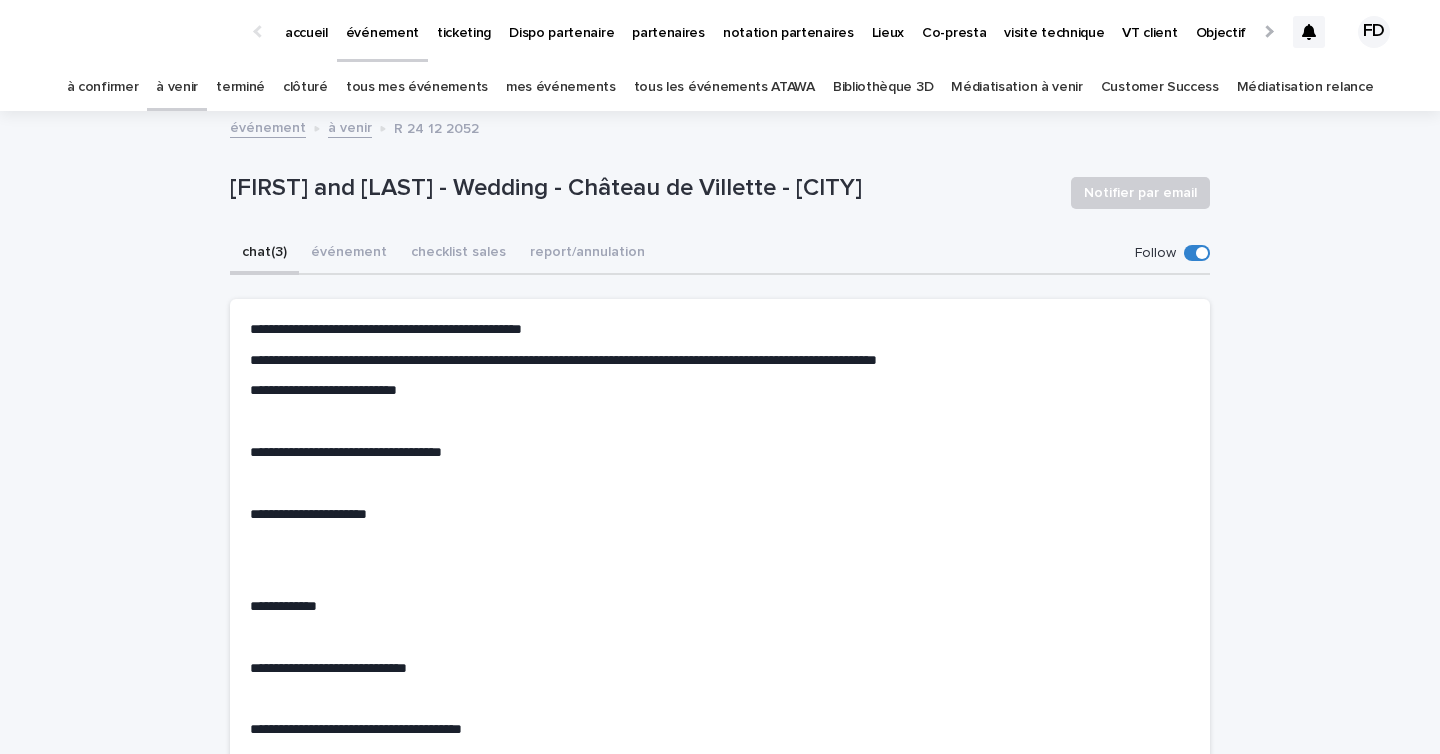 click on "**********" at bounding box center [720, 576] 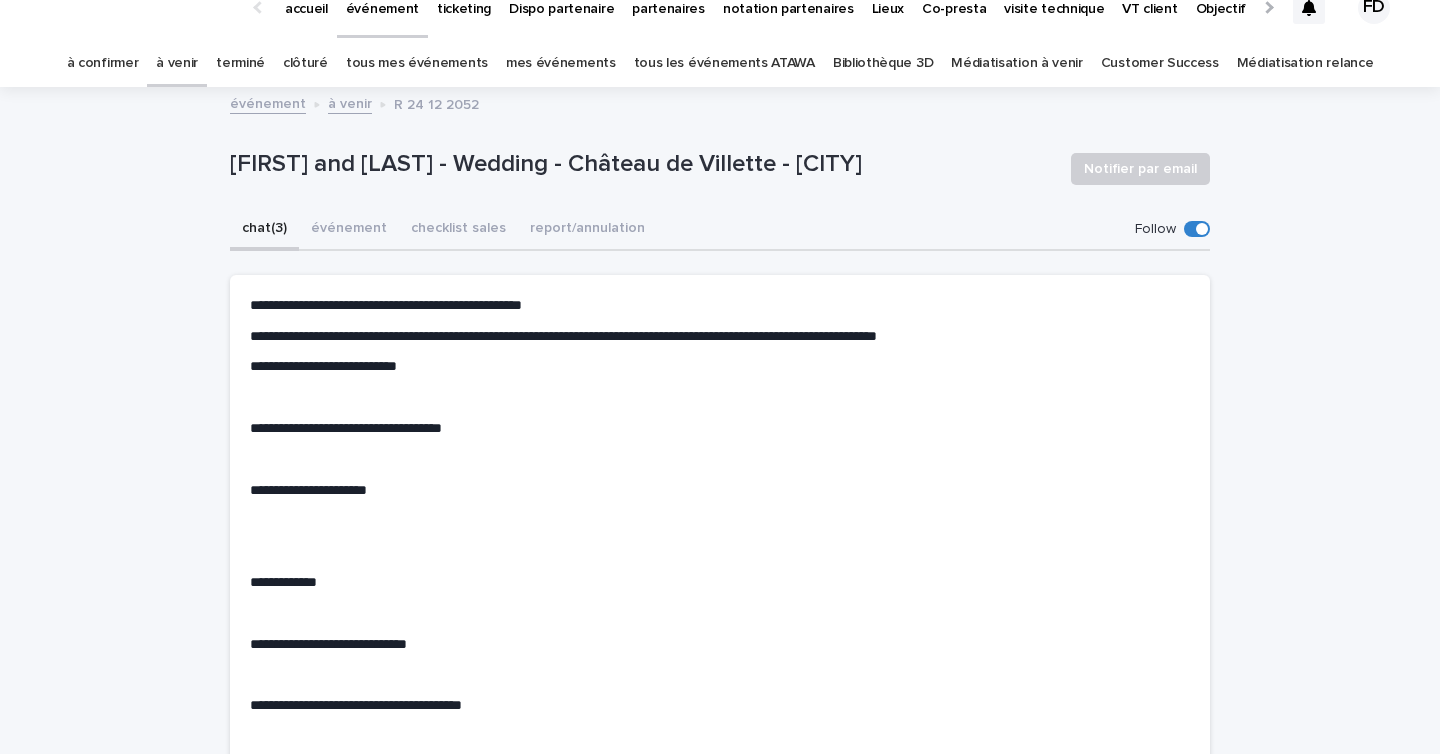 click on "**********" at bounding box center [563, 336] 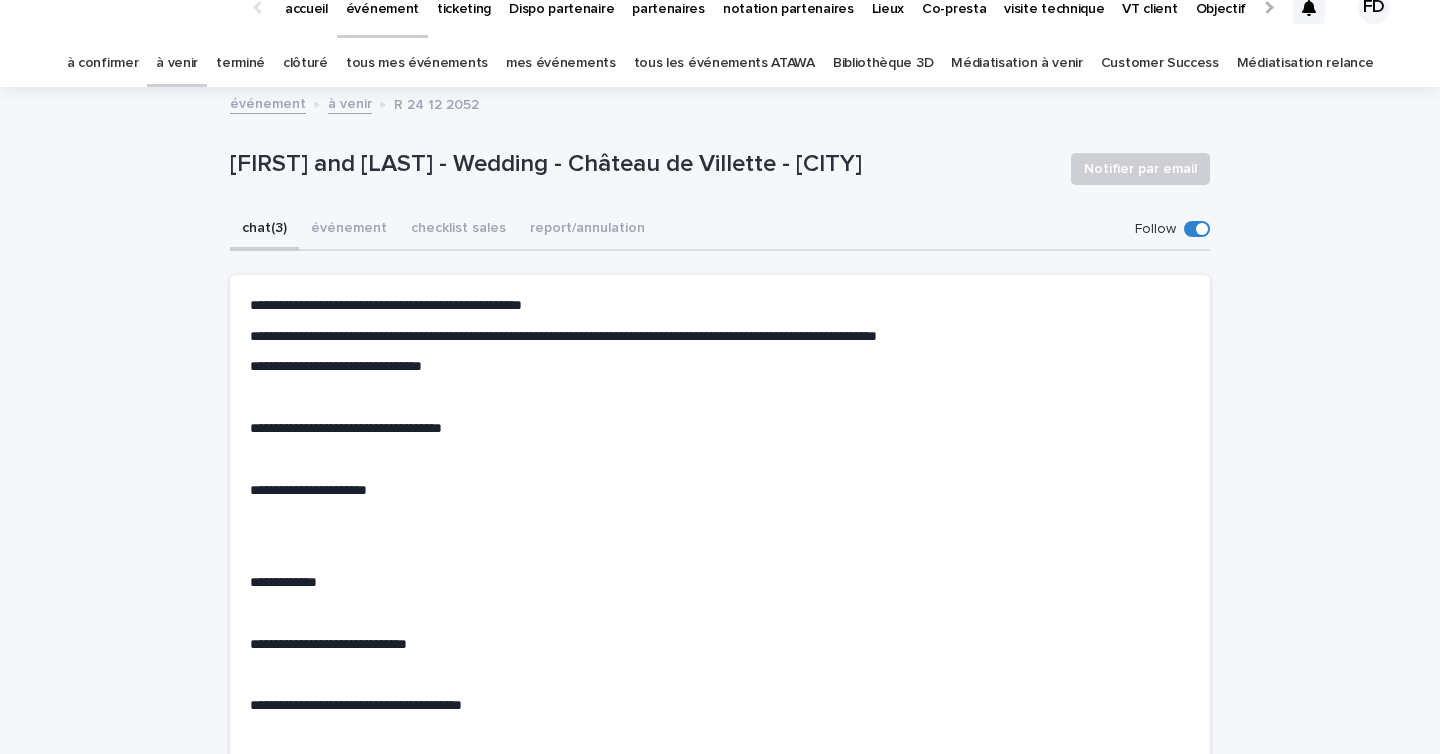 click on "**********" at bounding box center (336, 366) 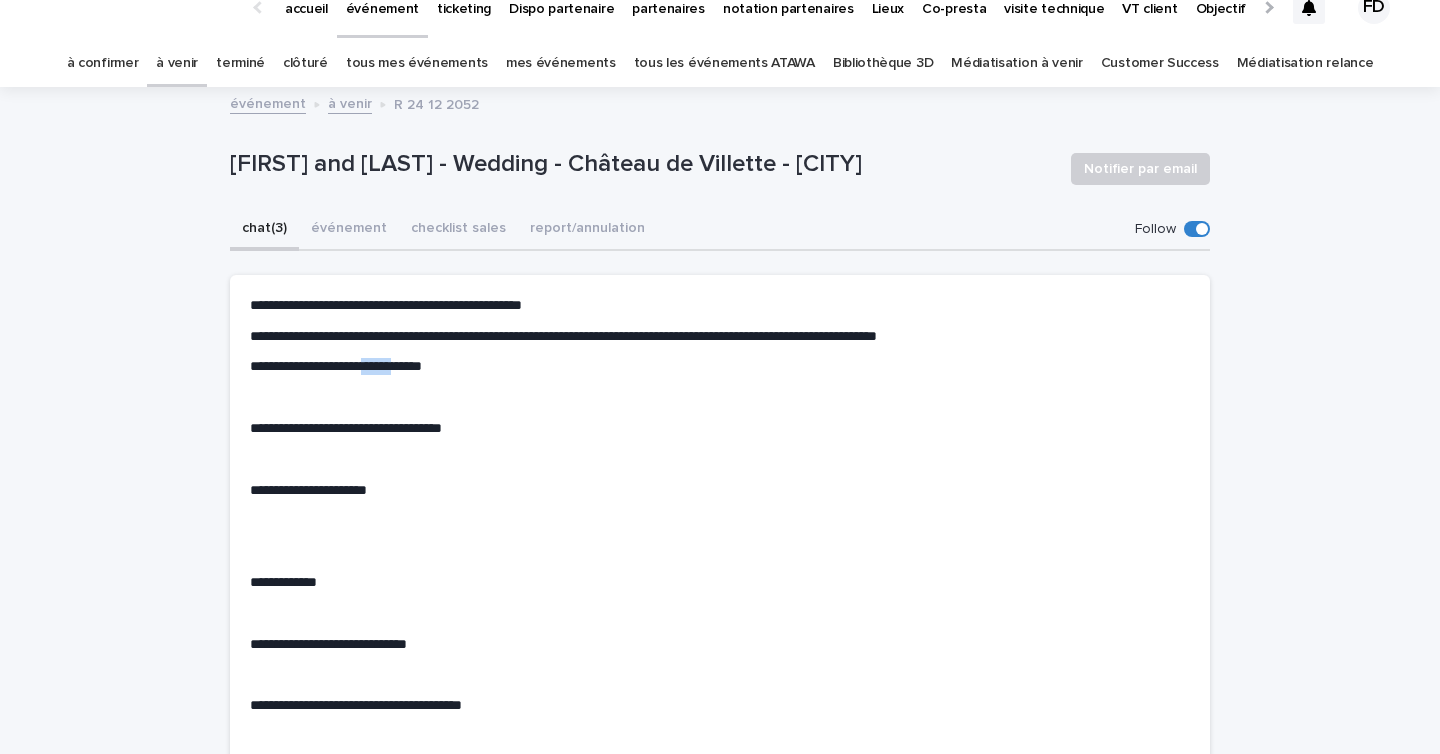 click on "**********" at bounding box center (336, 366) 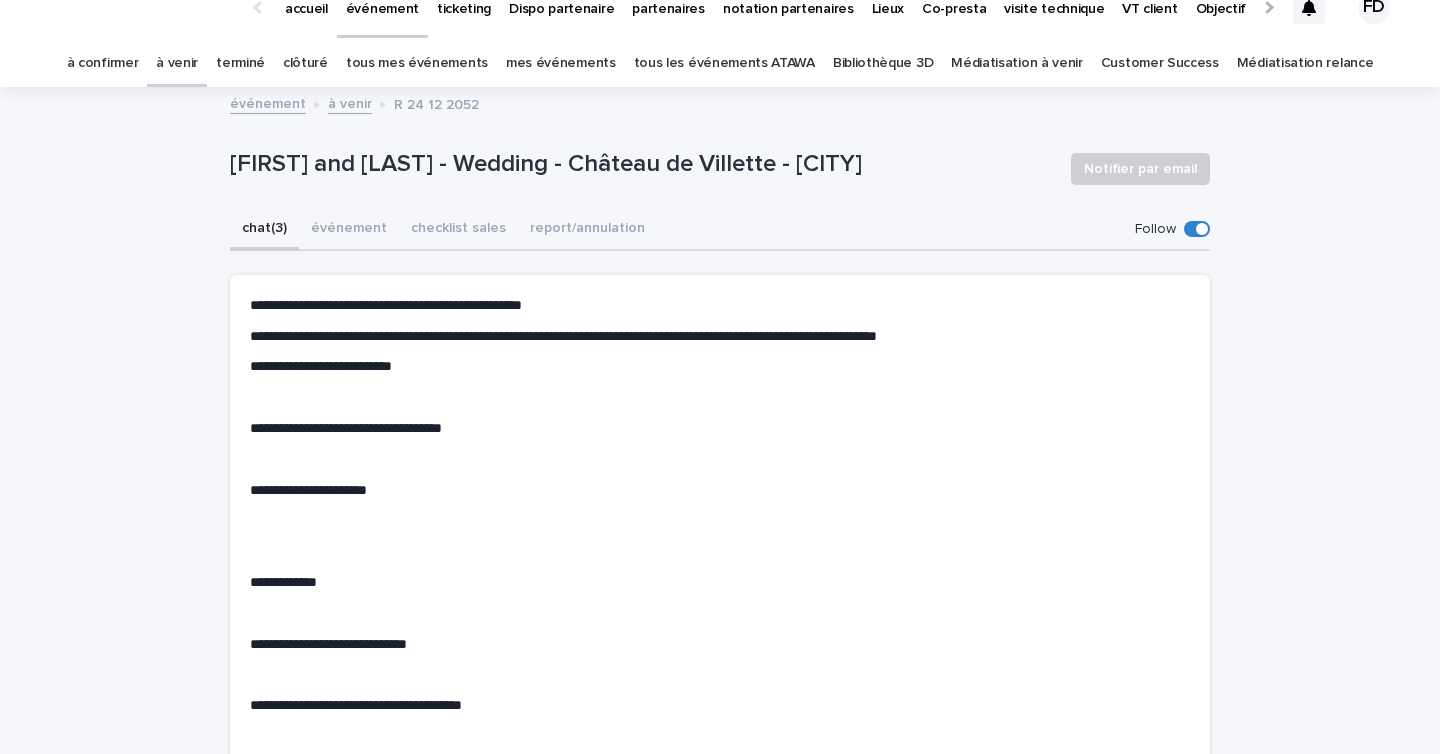 click on "**********" at bounding box center (720, 366) 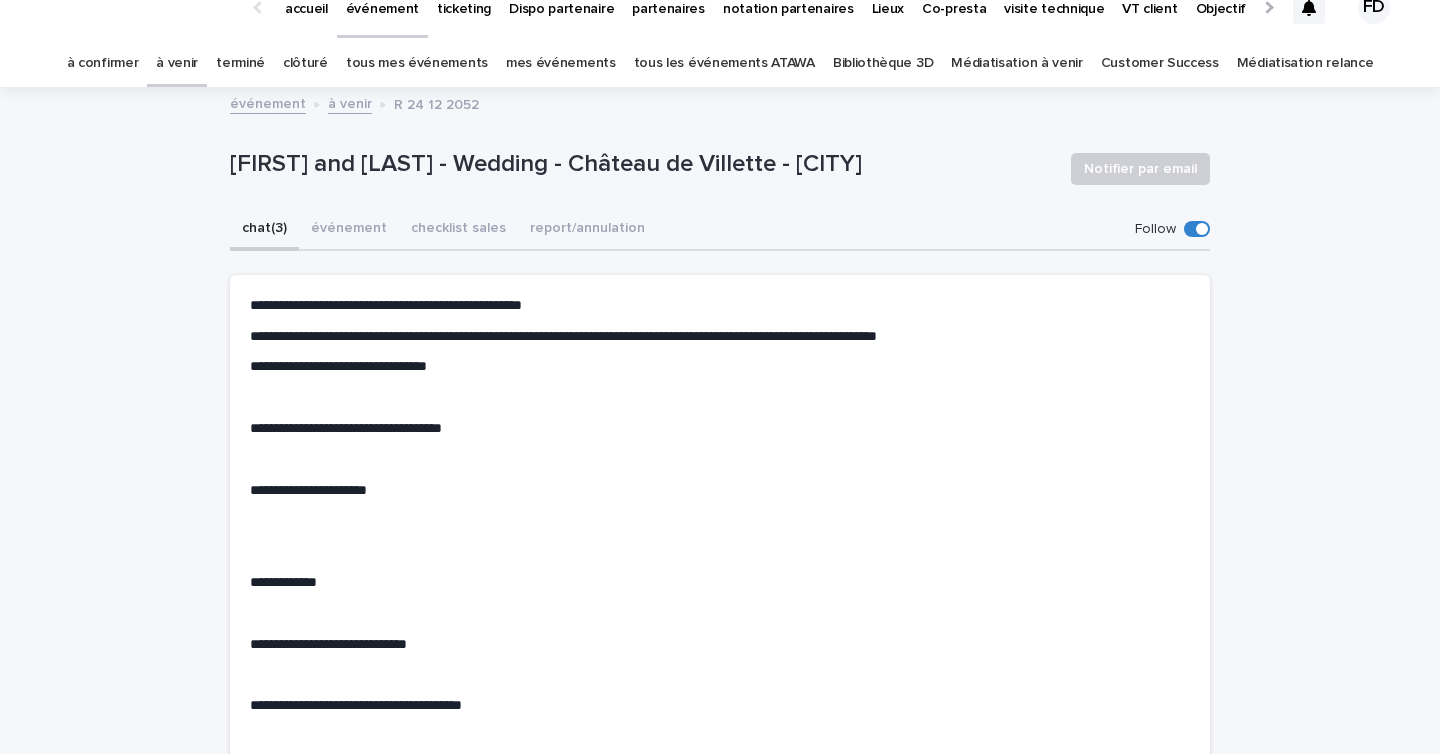 click on "**********" at bounding box center [346, 428] 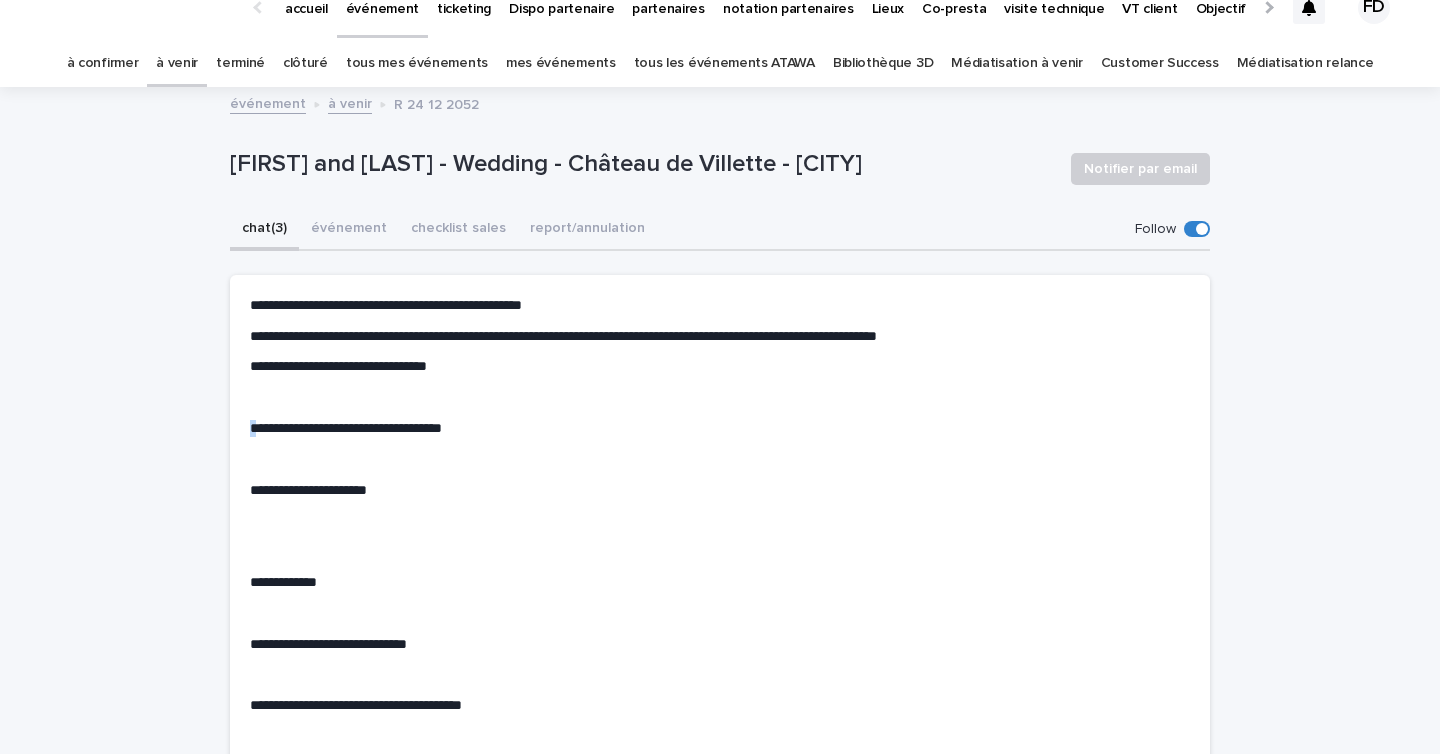click on "**********" at bounding box center (346, 428) 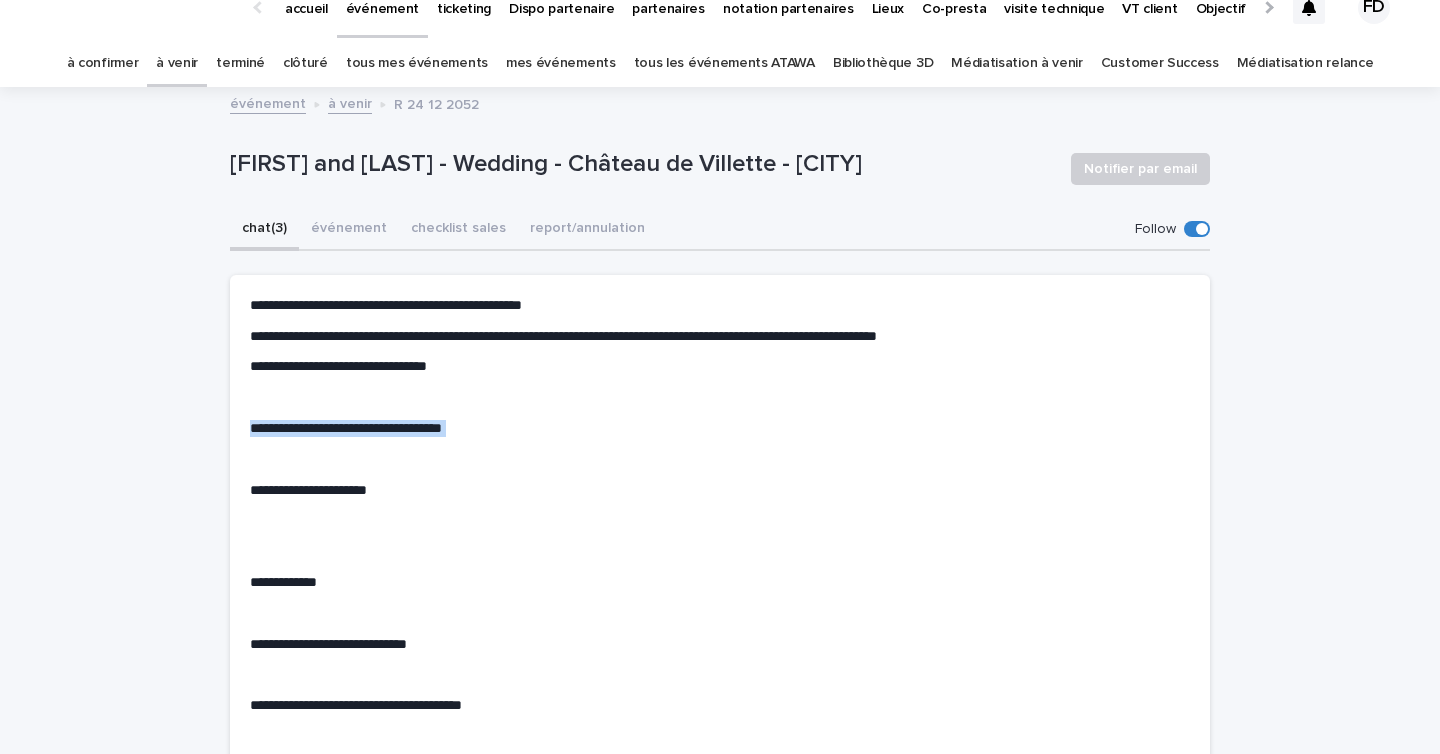 click on "**********" at bounding box center (346, 428) 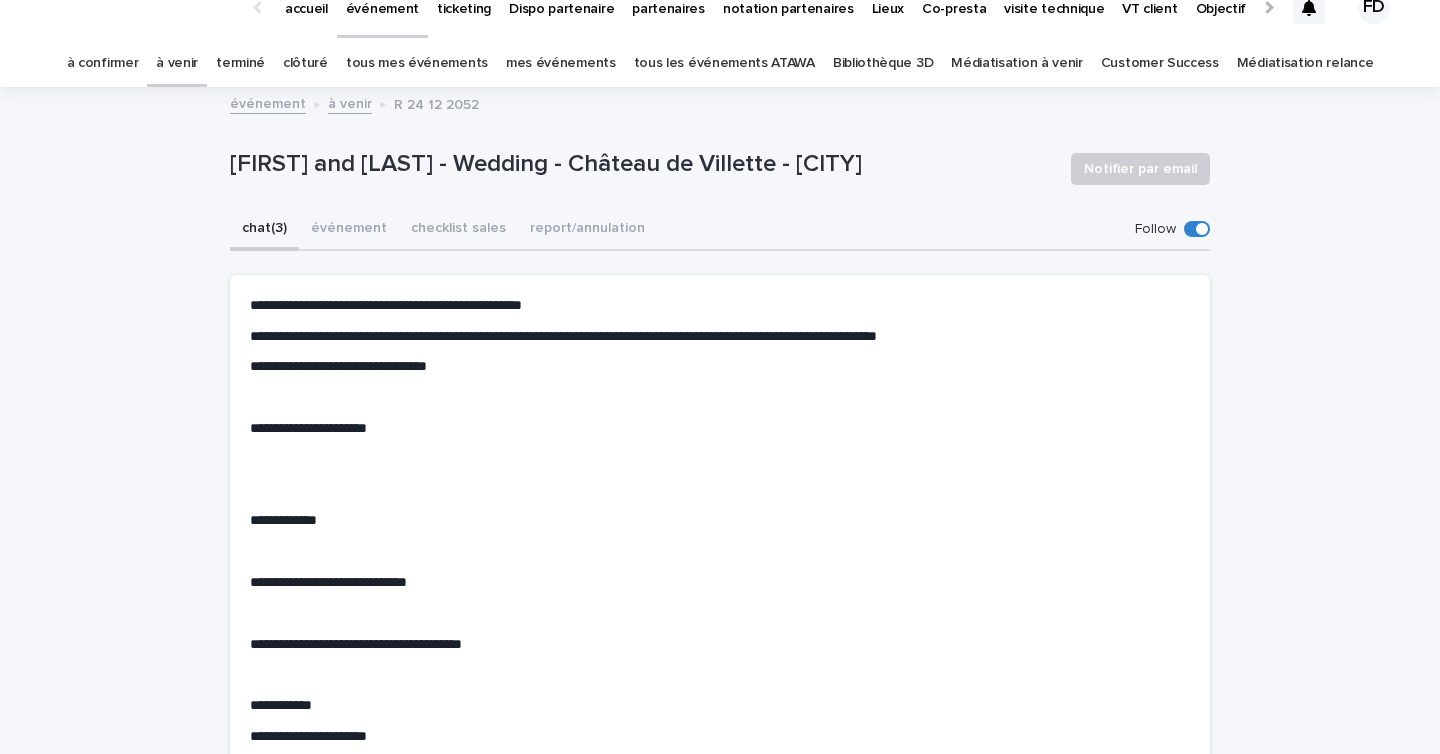 click on "**********" at bounding box center [308, 428] 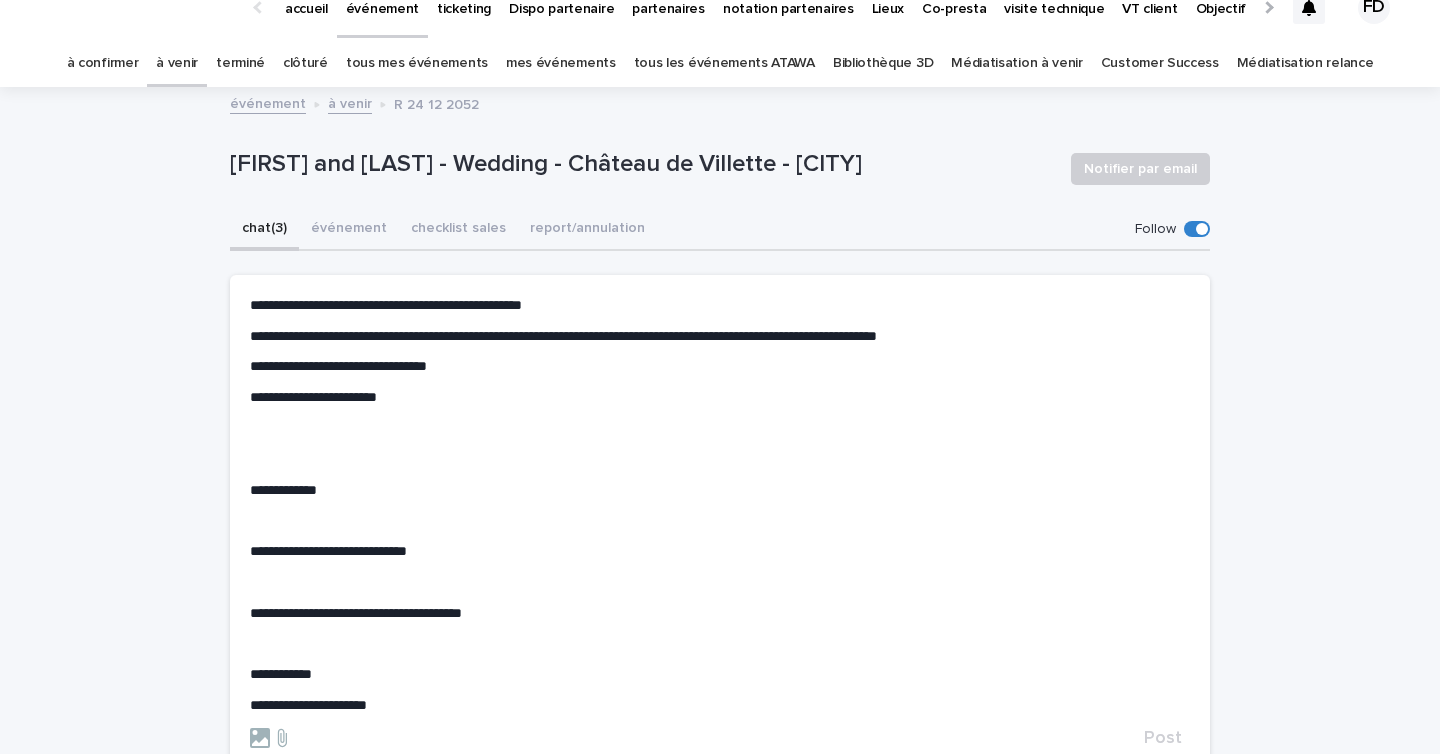 click on "**********" at bounding box center [720, 505] 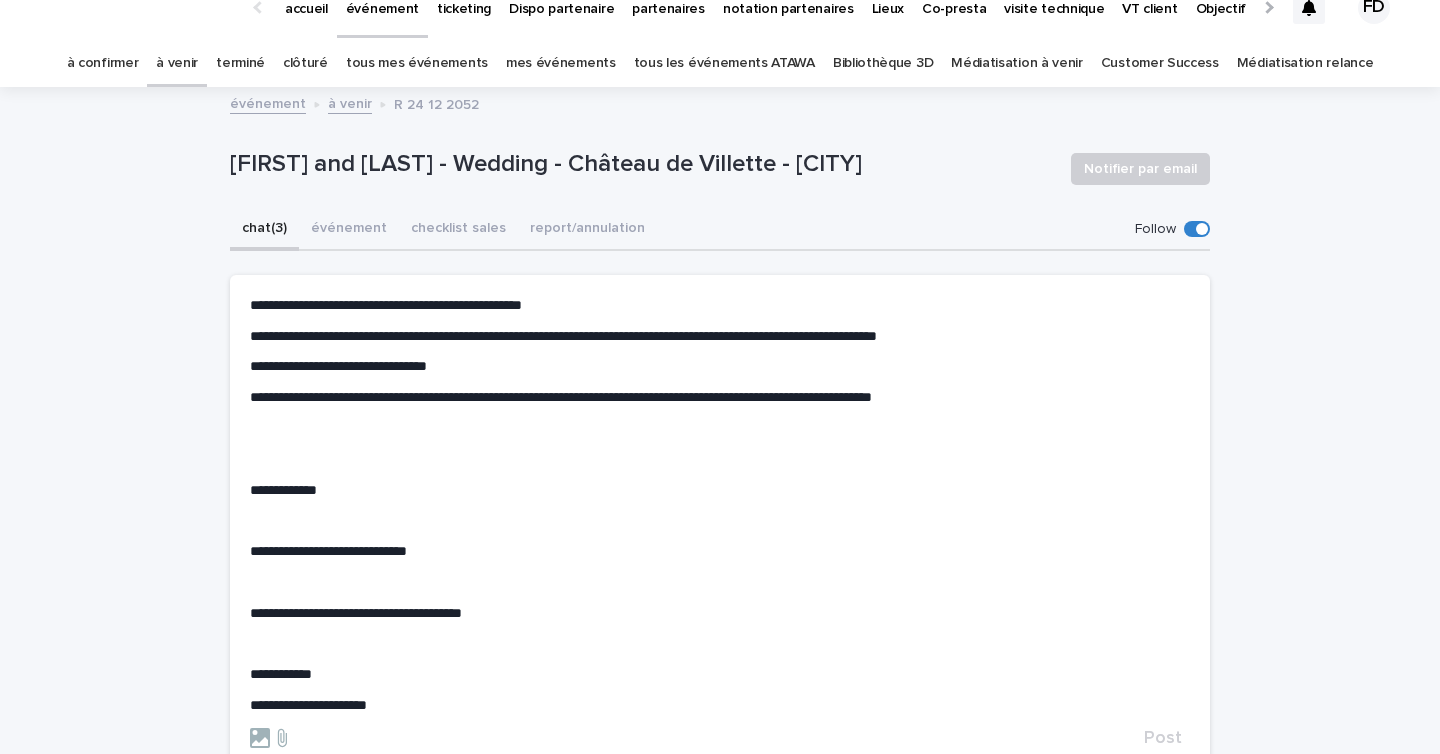 click on "**********" at bounding box center (283, 490) 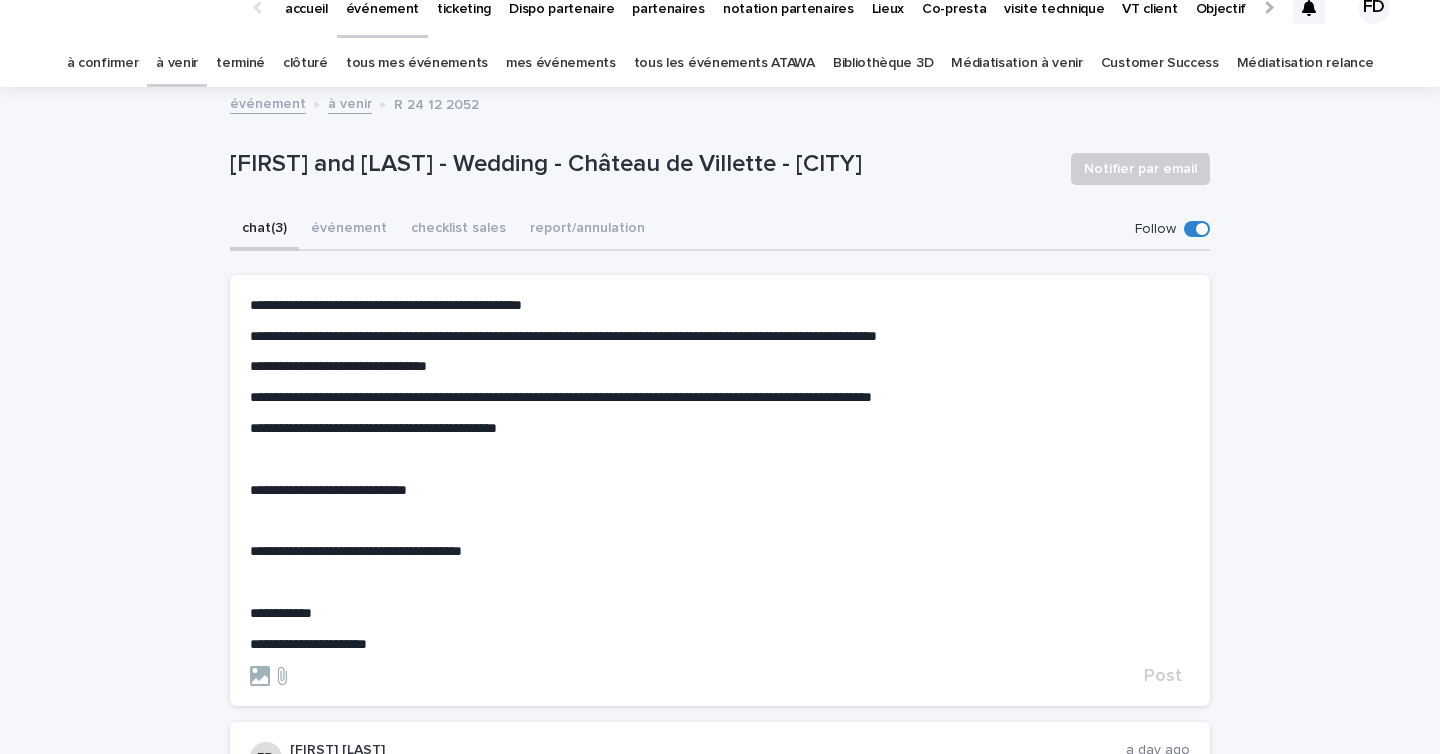 click on "**********" at bounding box center [720, 475] 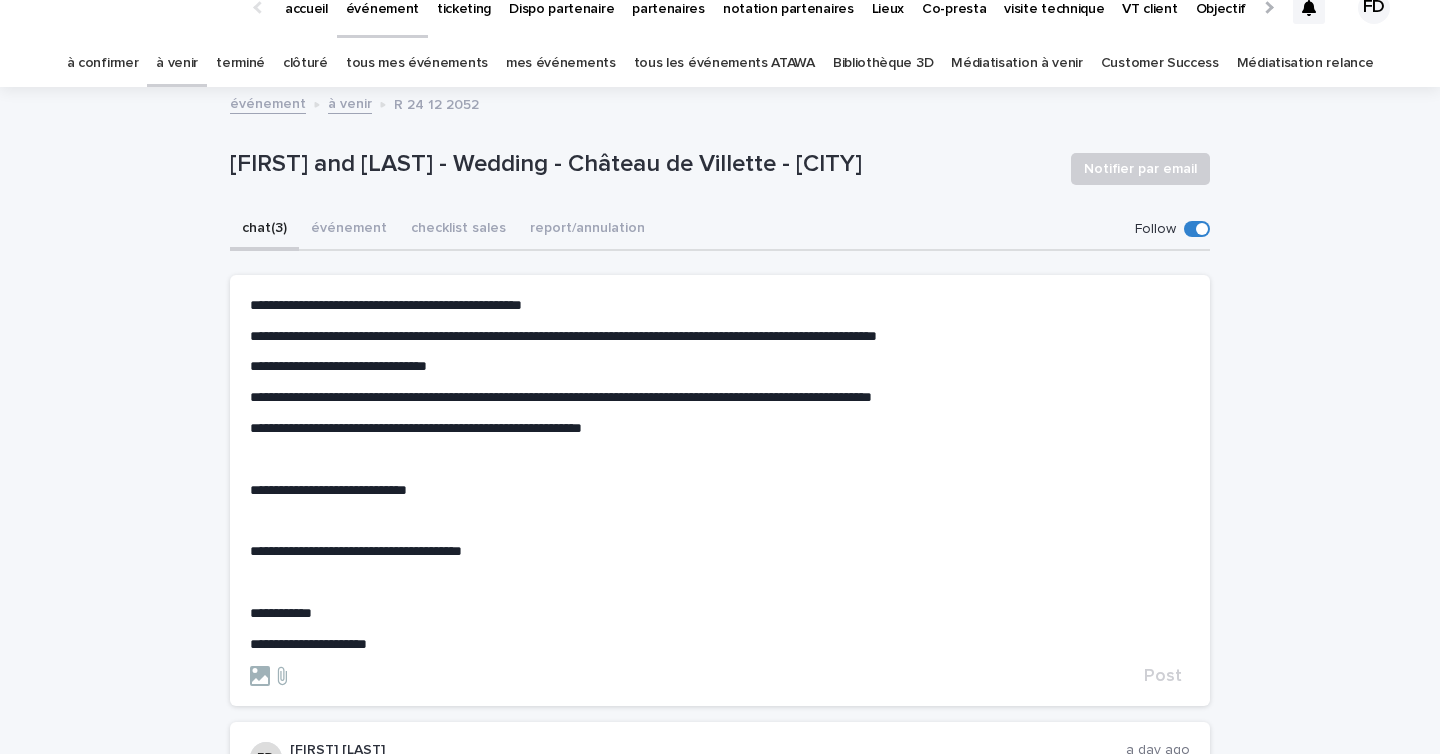 click on "**********" at bounding box center (416, 428) 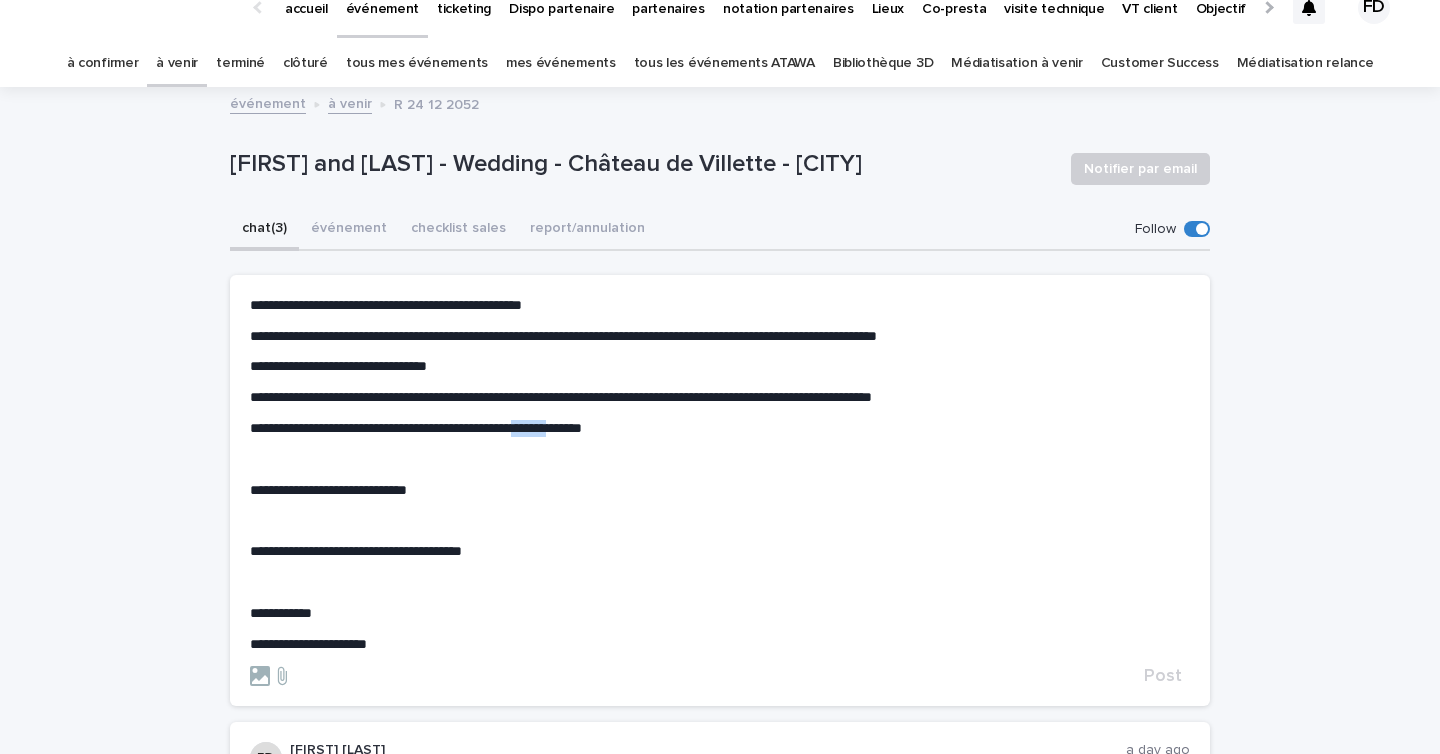 click on "**********" at bounding box center [416, 428] 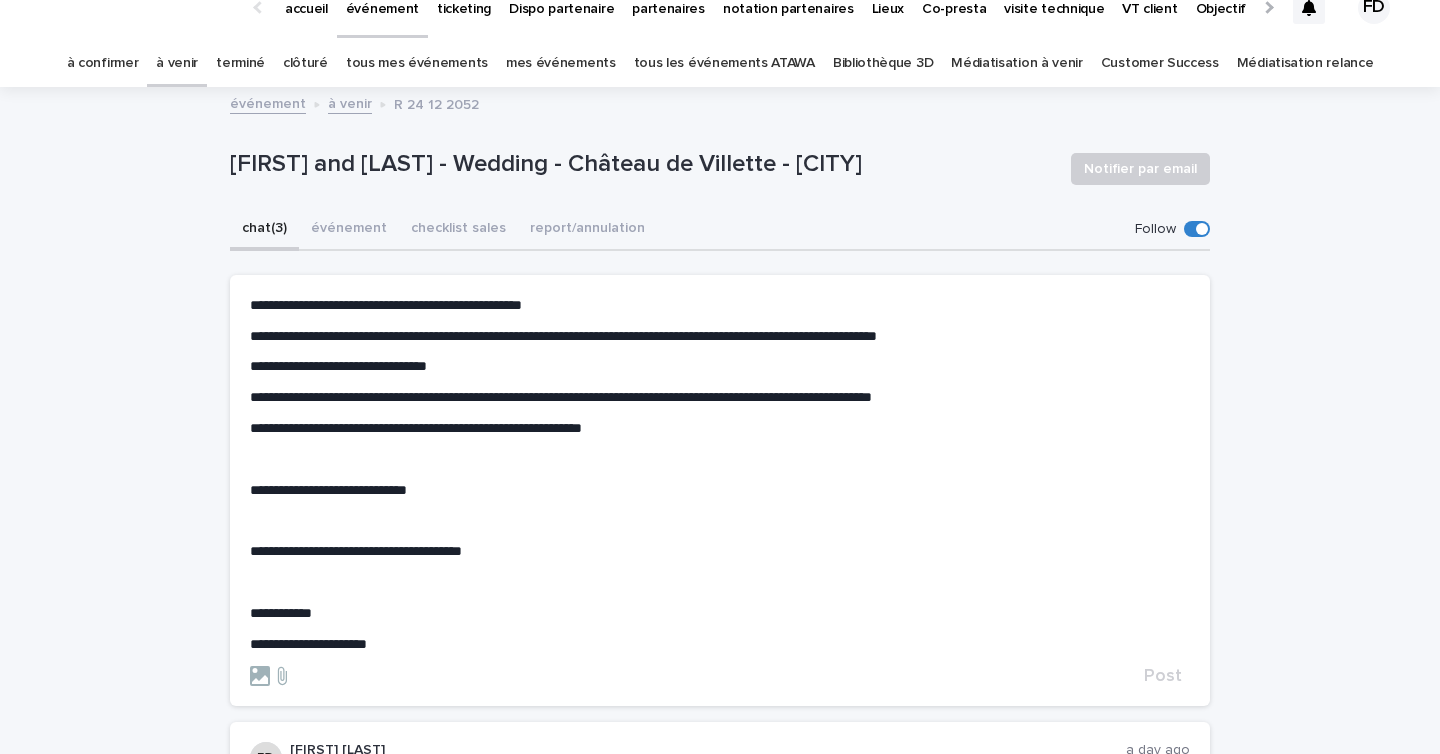 click on "**********" at bounding box center [328, 490] 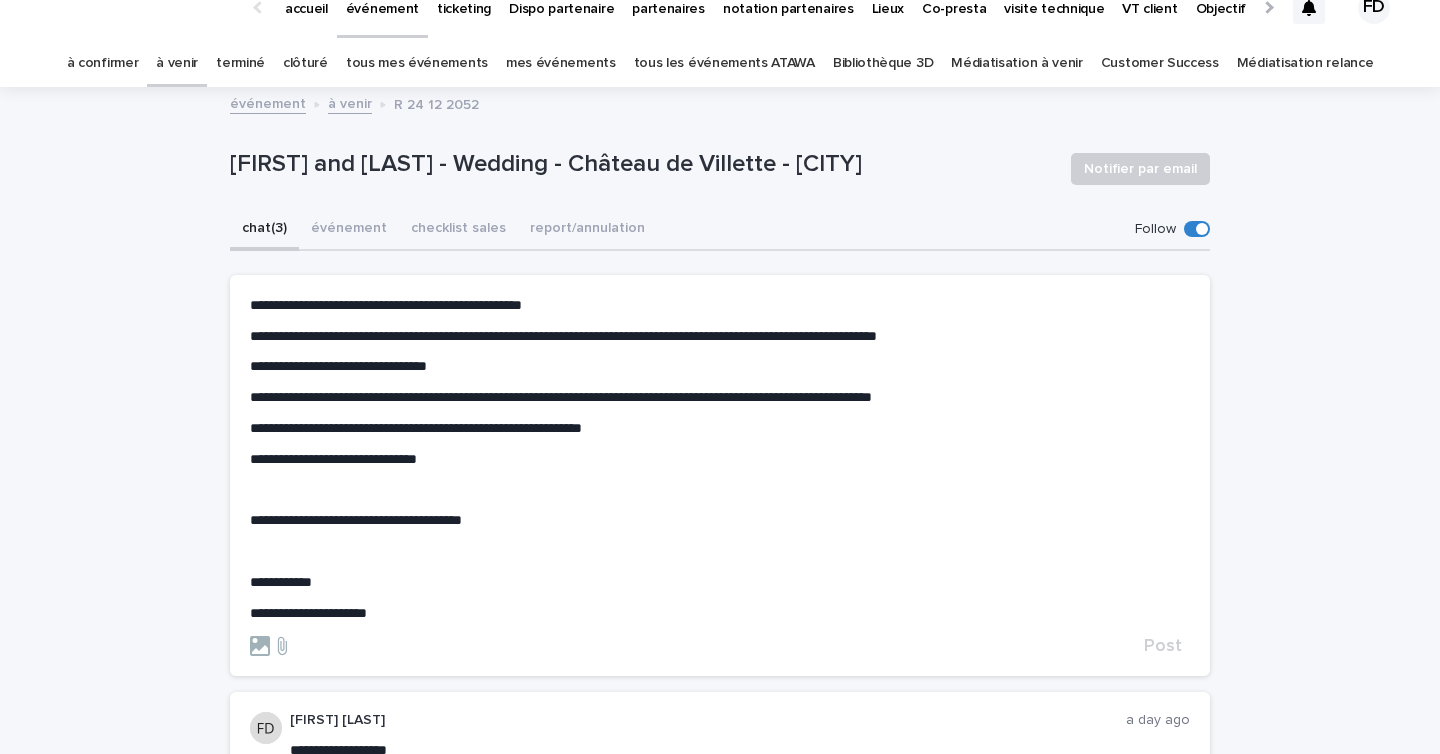 click on "**********" at bounding box center [333, 459] 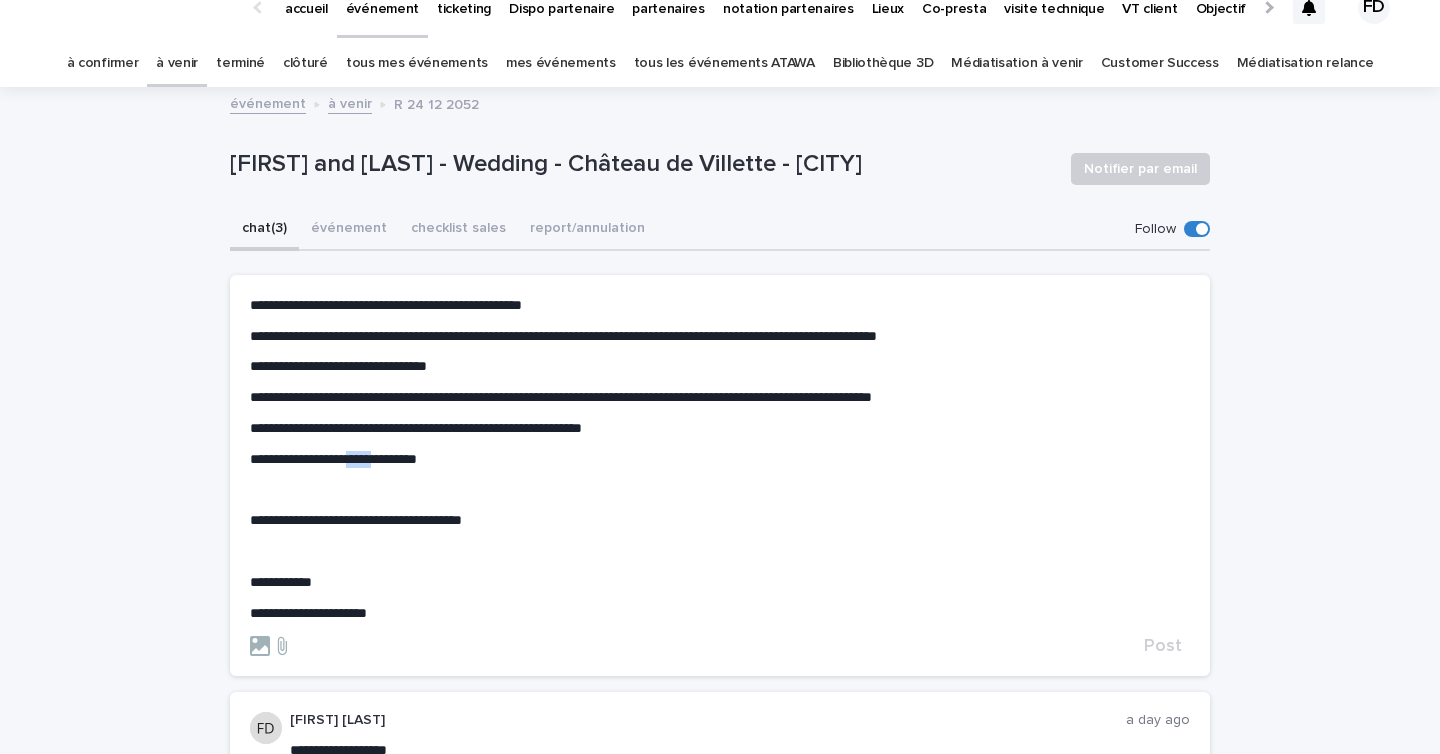 click on "**********" at bounding box center [333, 459] 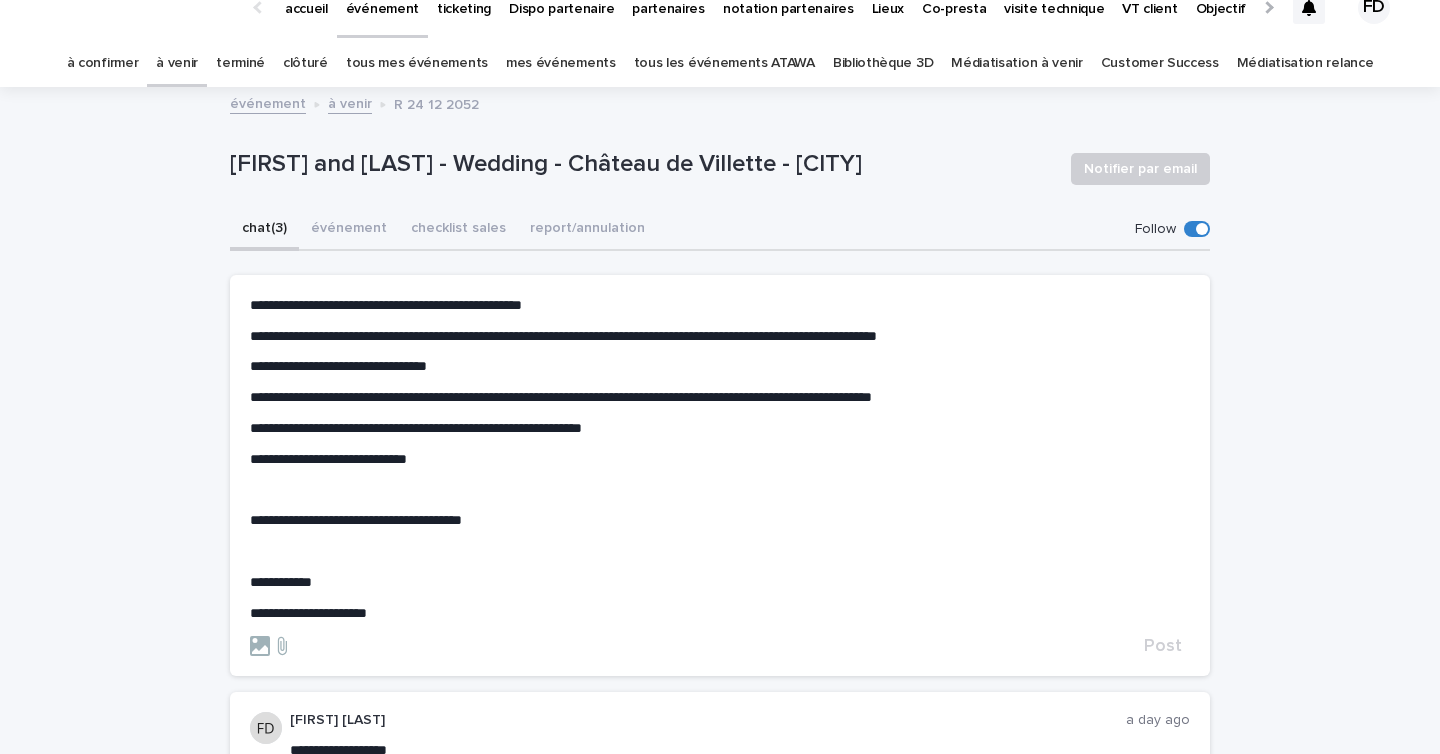 click on "**********" at bounding box center (720, 459) 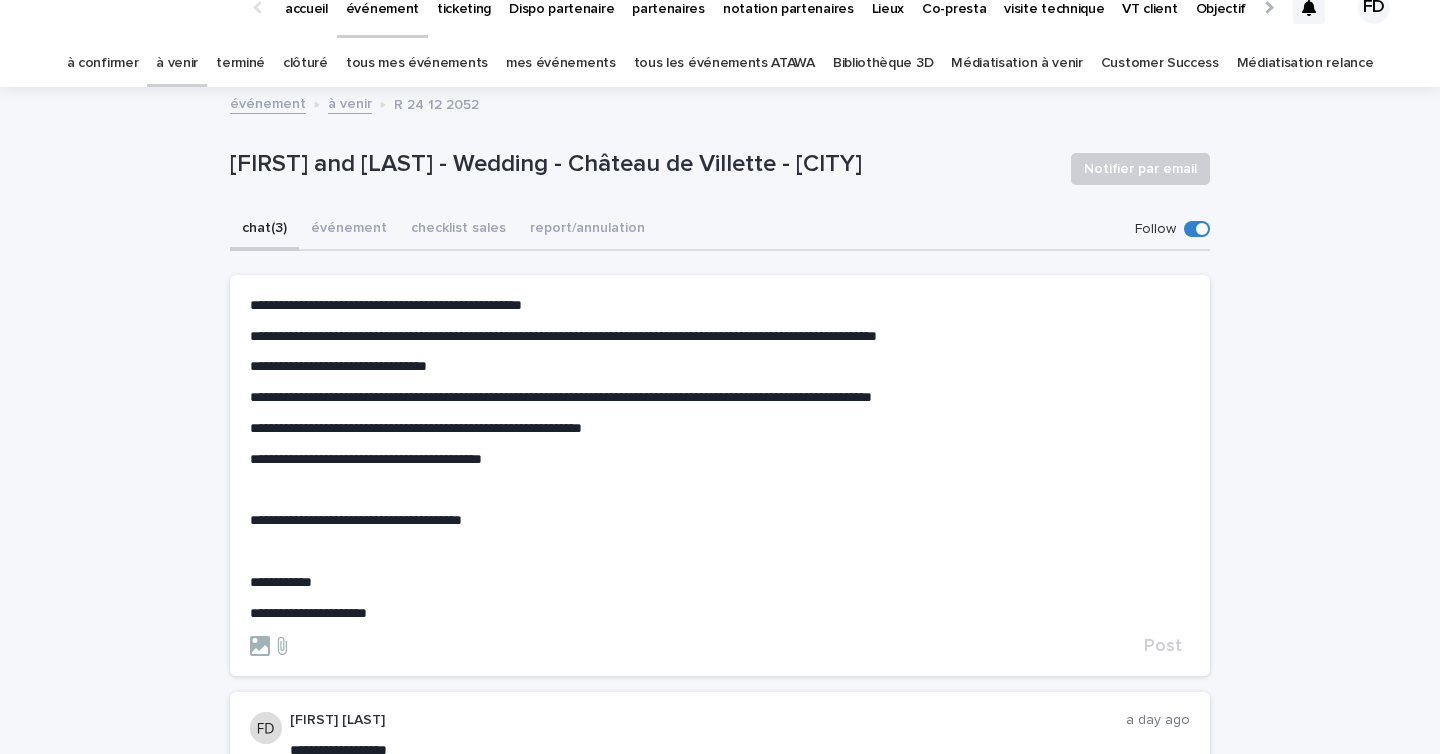 click on "**********" at bounding box center [366, 459] 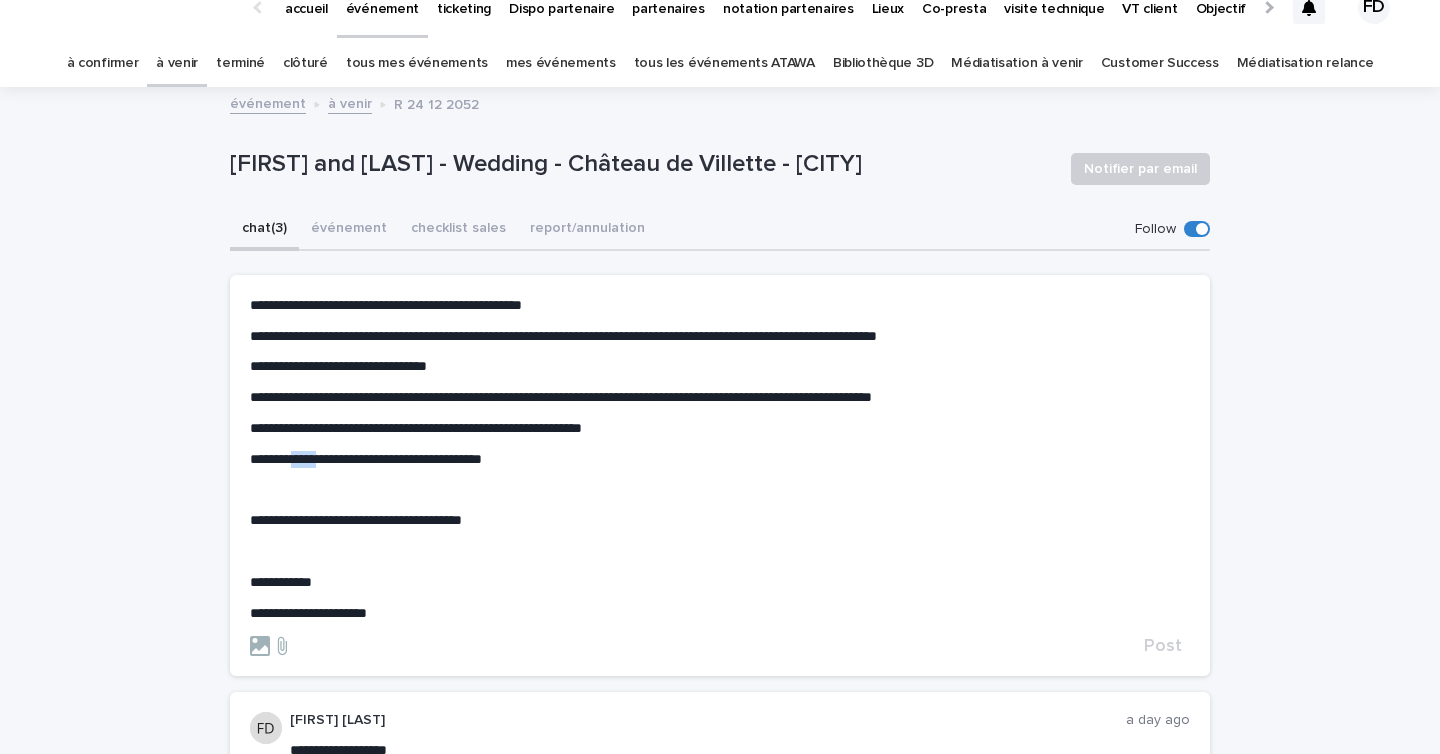 click on "**********" at bounding box center (366, 459) 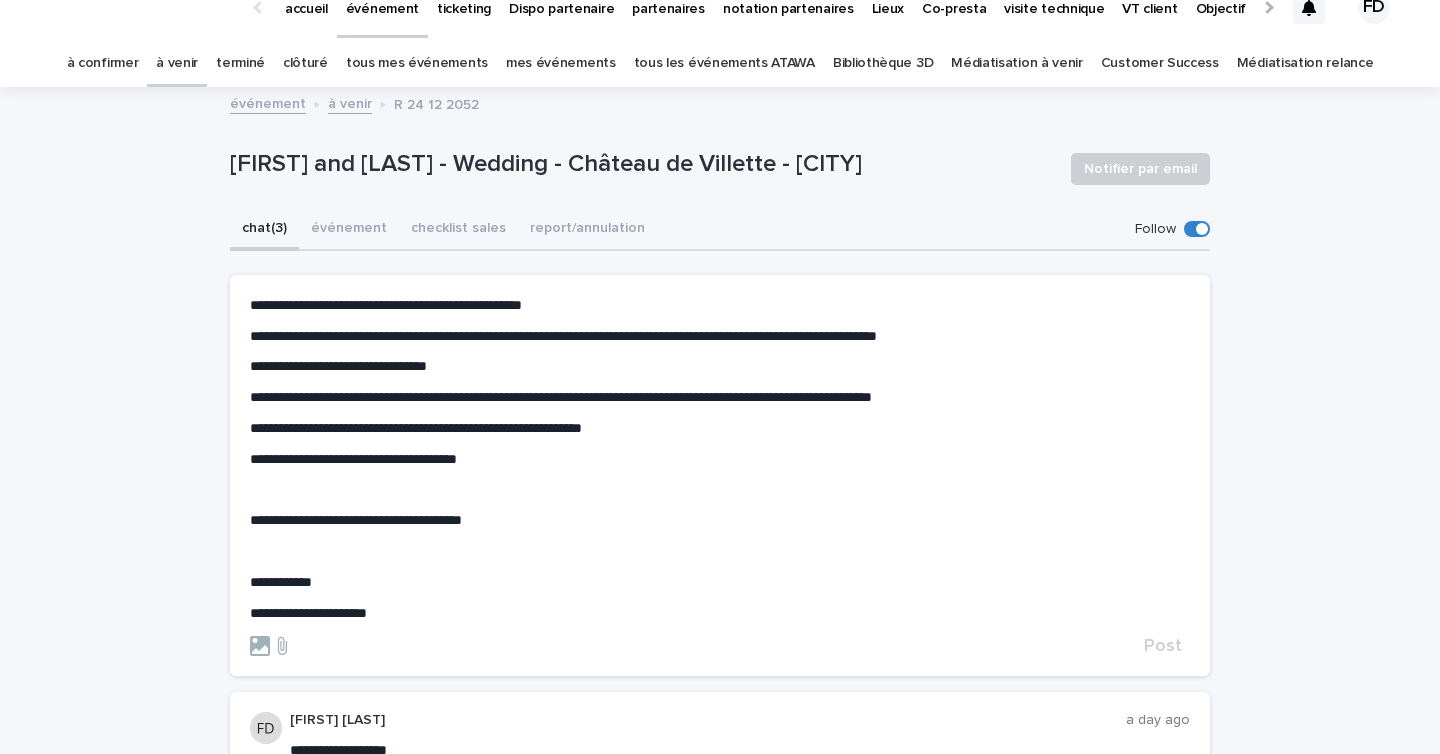 click on "**********" at bounding box center (720, 459) 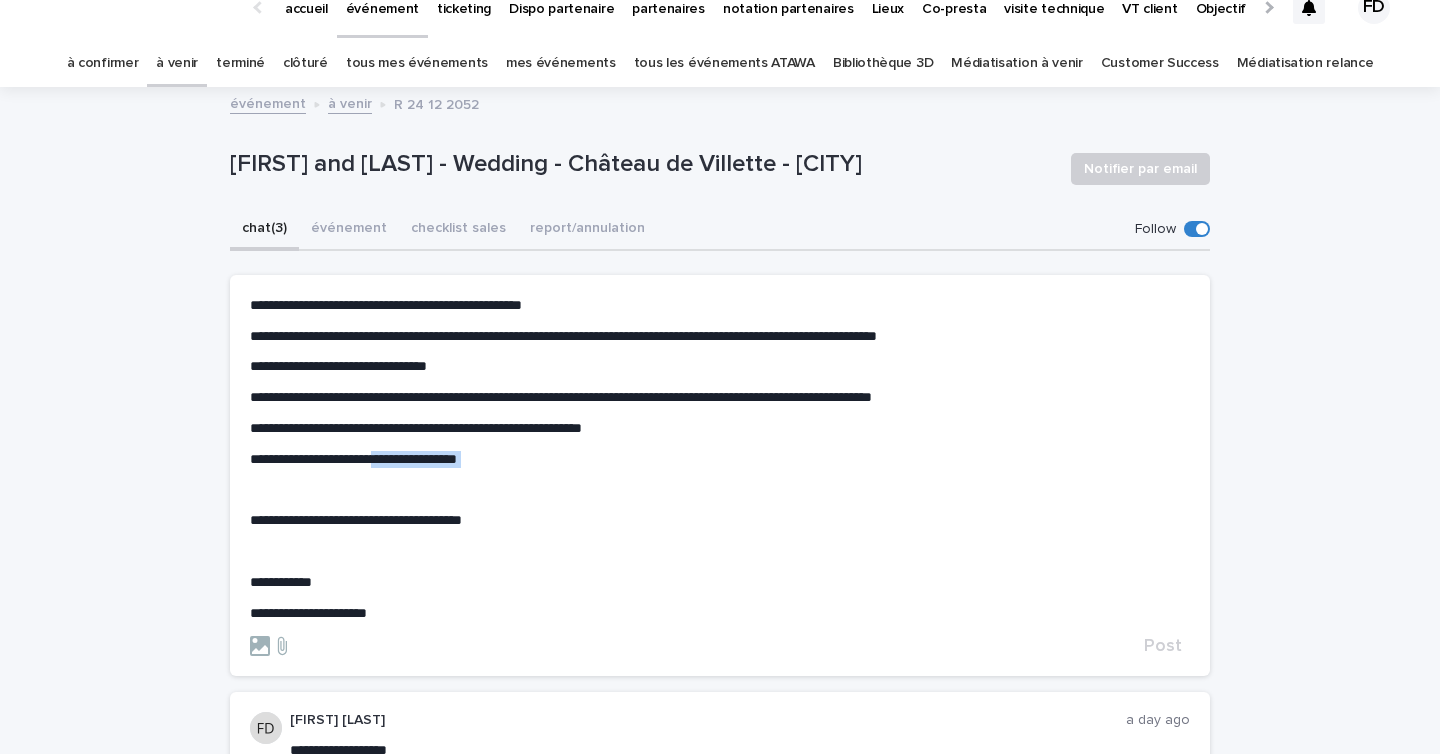 drag, startPoint x: 485, startPoint y: 470, endPoint x: 379, endPoint y: 464, distance: 106.16968 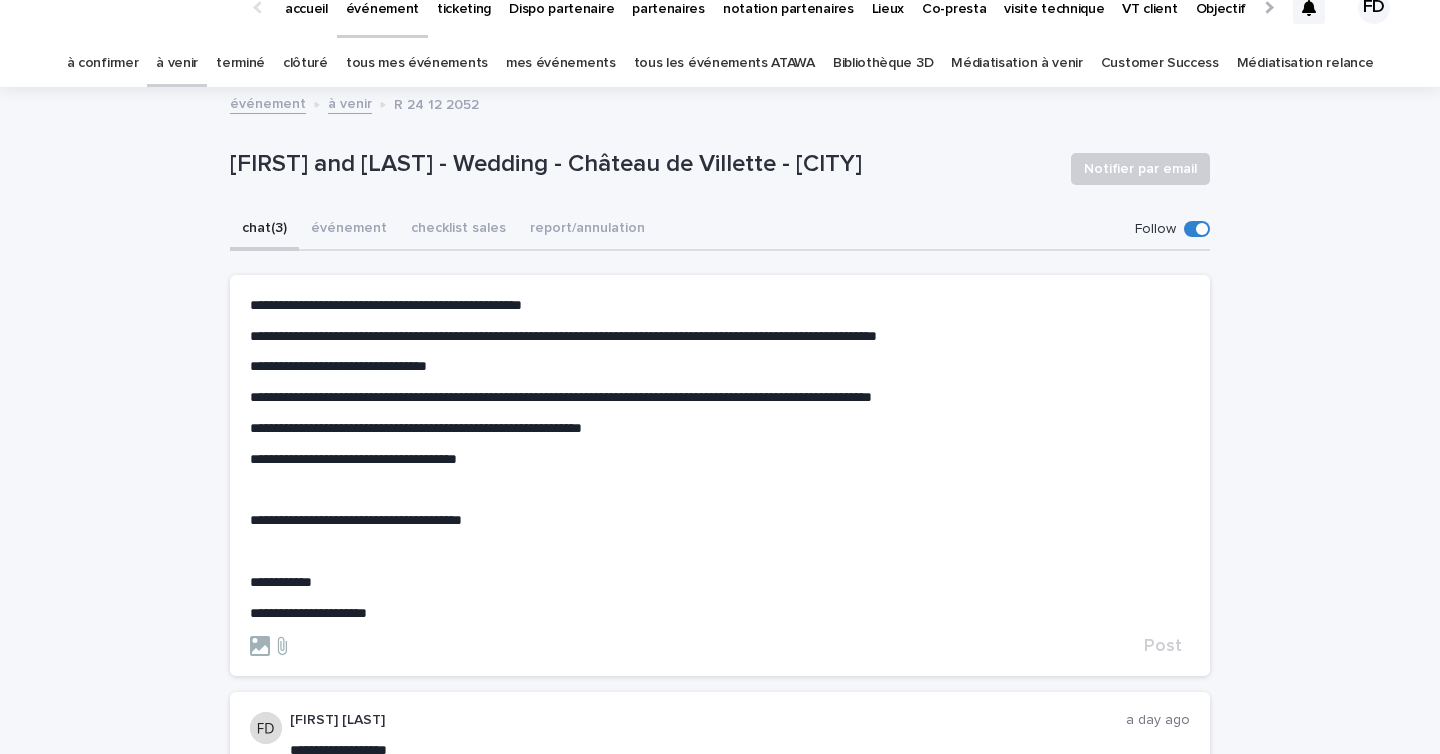 click on "**********" at bounding box center [353, 459] 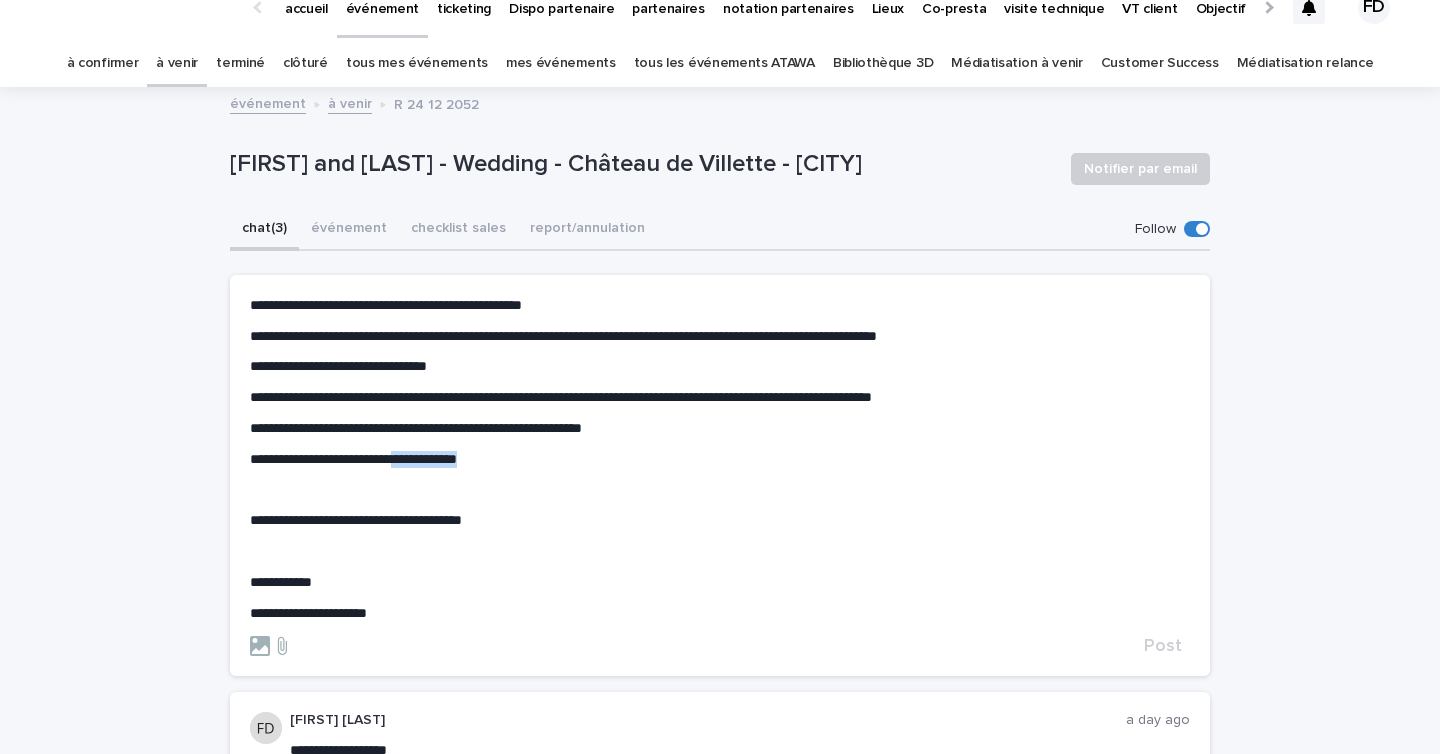 drag, startPoint x: 399, startPoint y: 462, endPoint x: 499, endPoint y: 459, distance: 100.04499 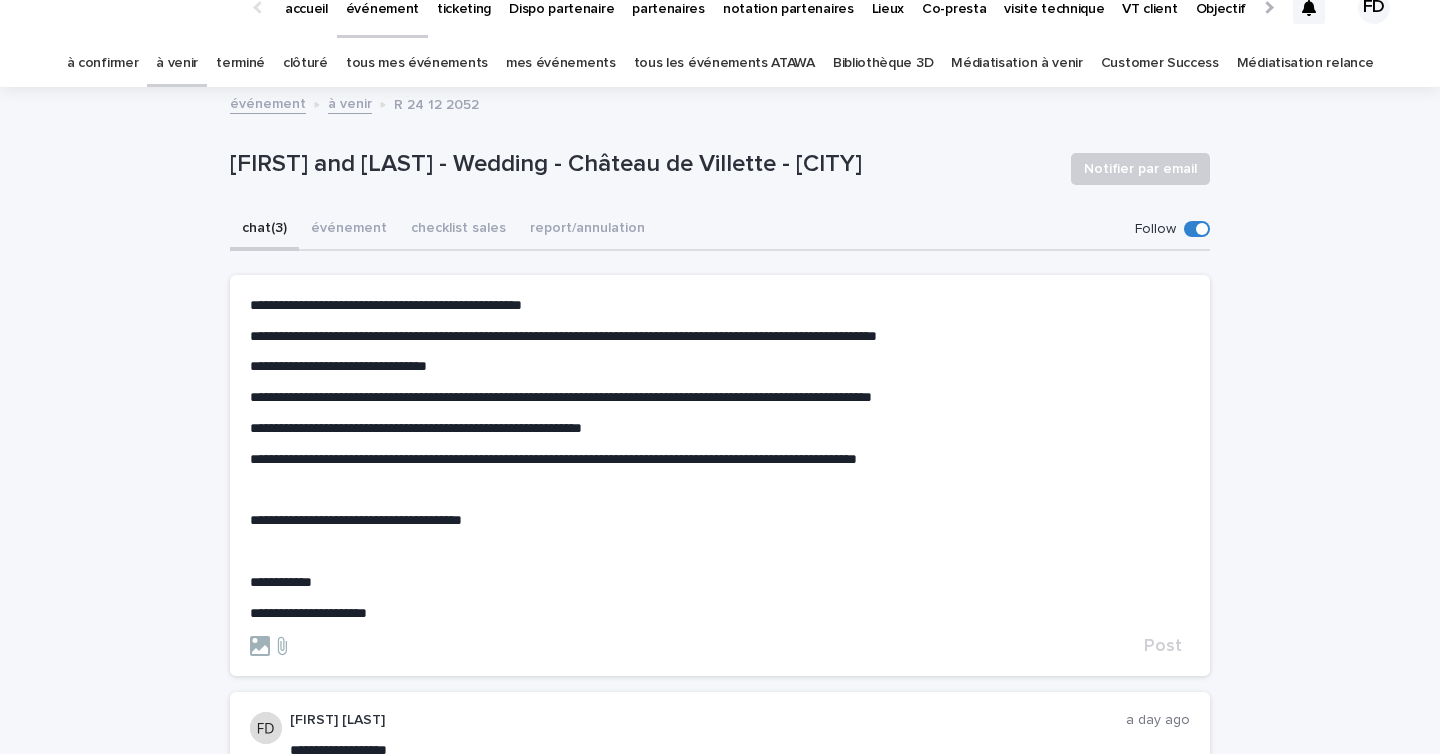 click on "**********" at bounding box center (356, 520) 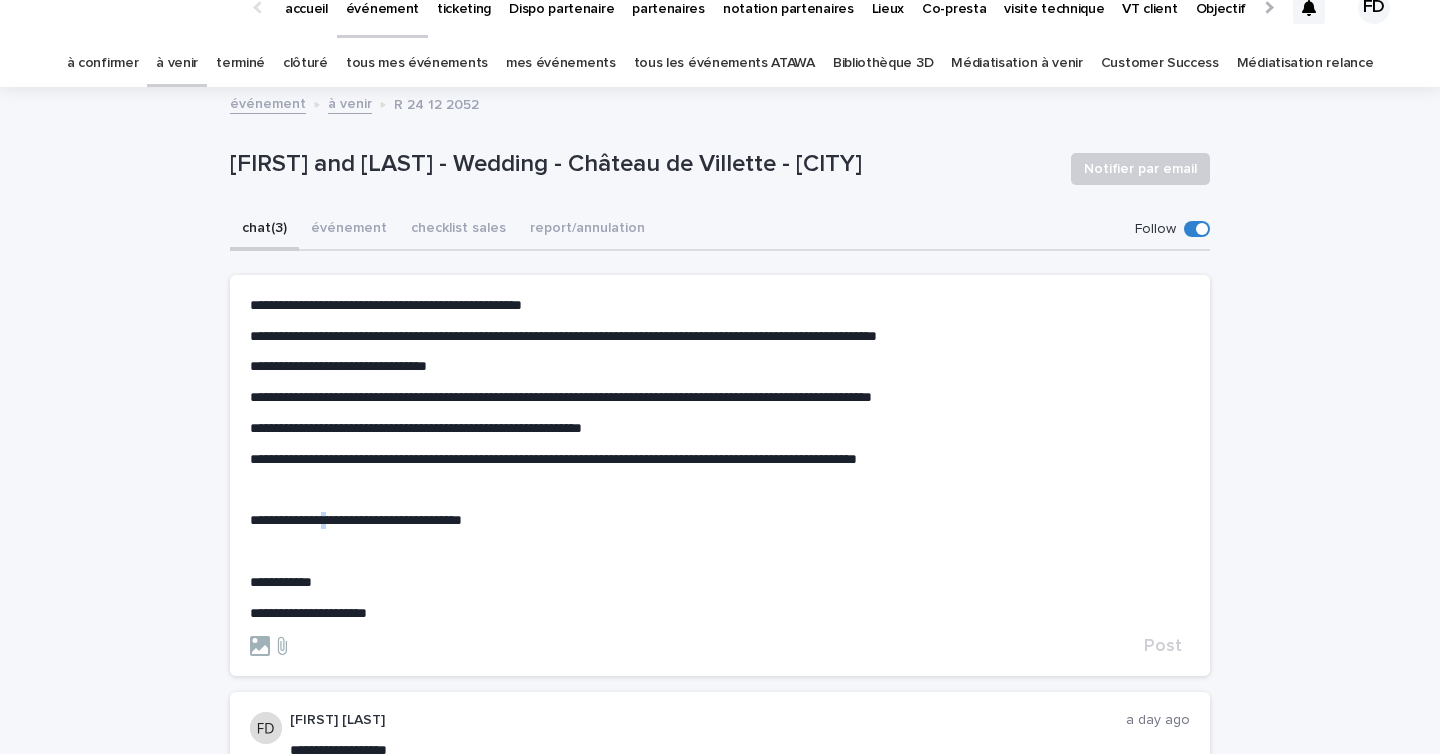 click on "**********" at bounding box center [356, 520] 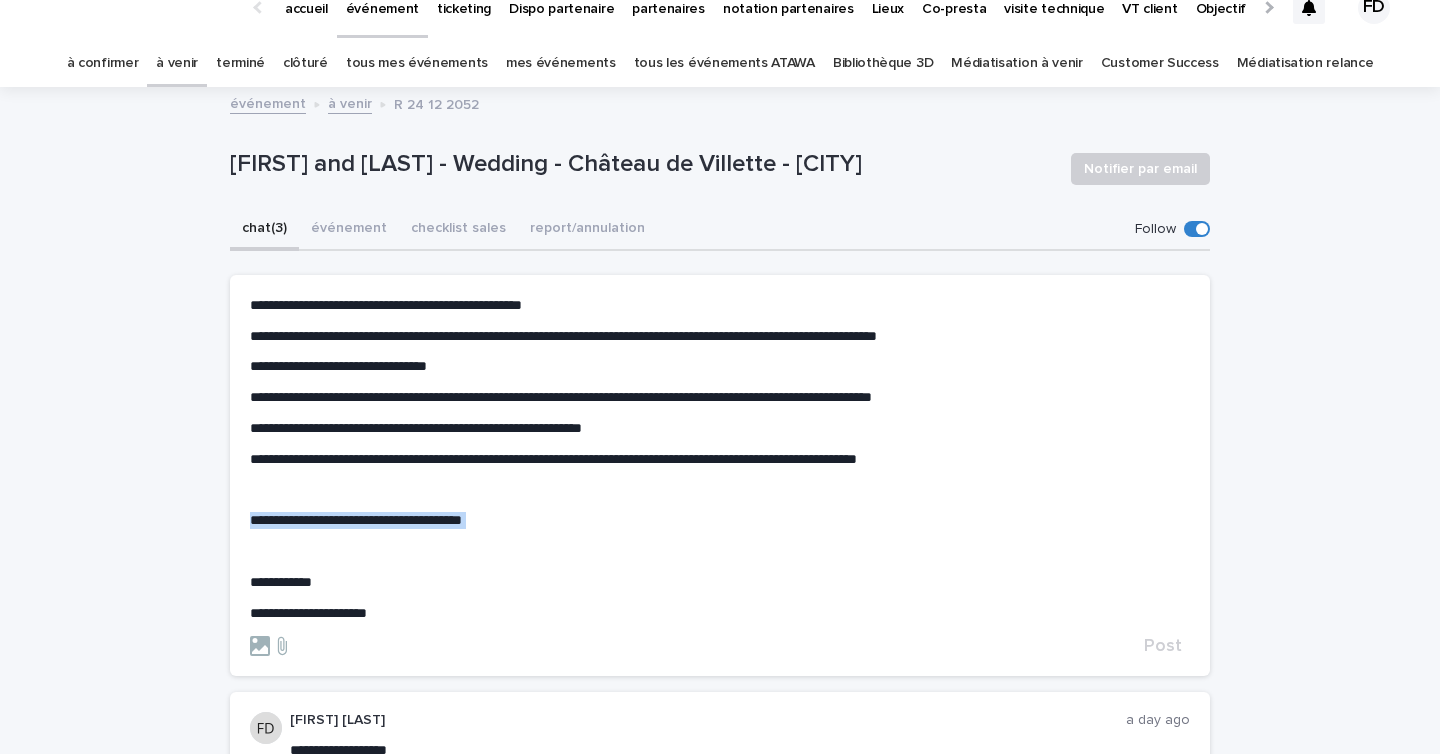 click on "**********" at bounding box center (356, 520) 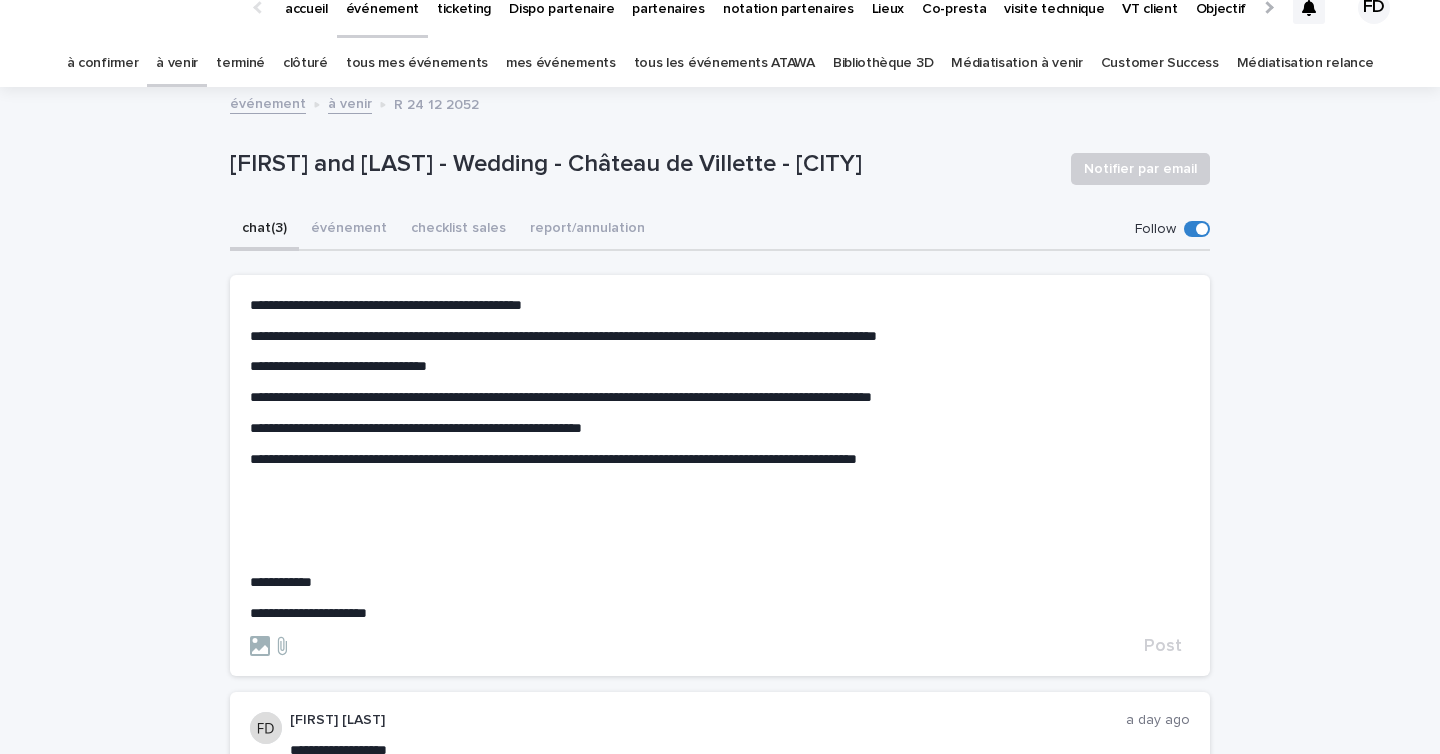 click on "**********" at bounding box center [720, 459] 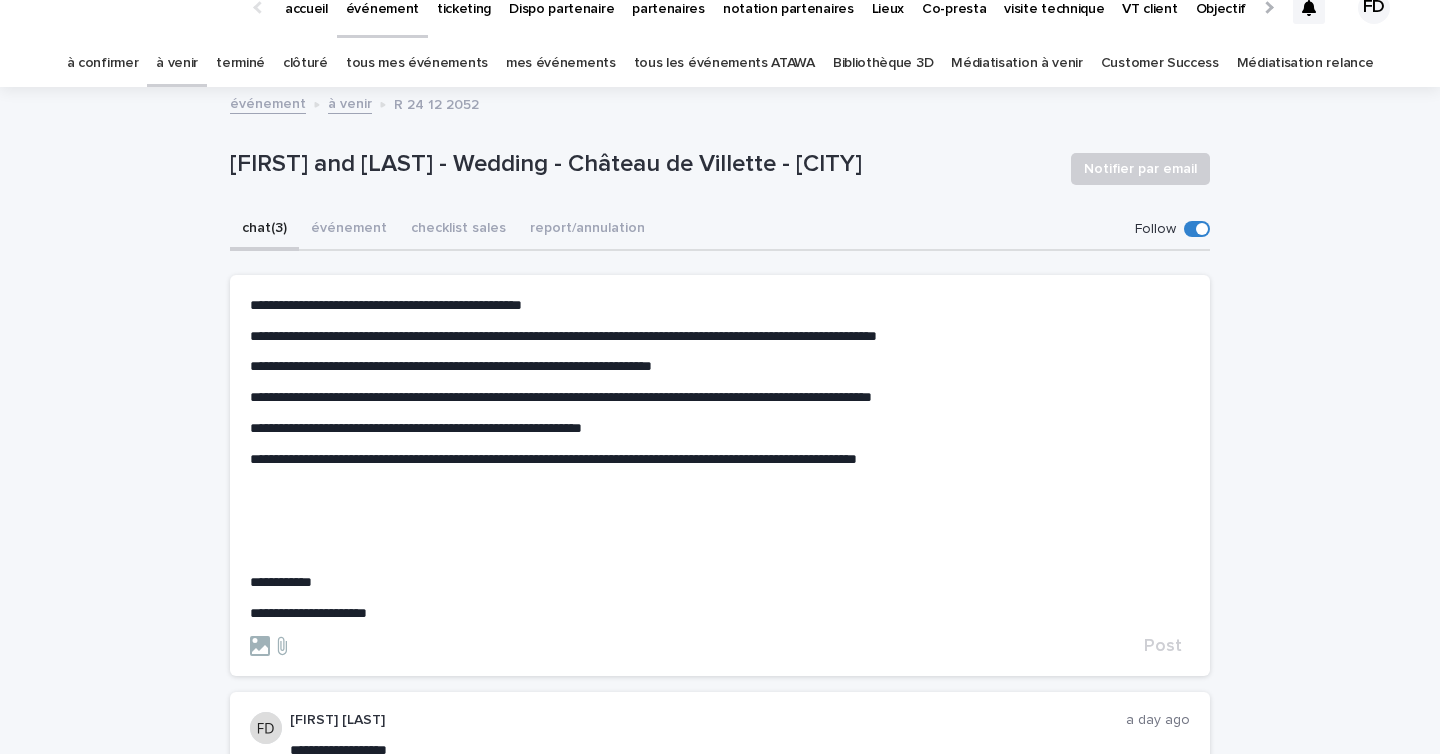 click on "**********" at bounding box center (451, 366) 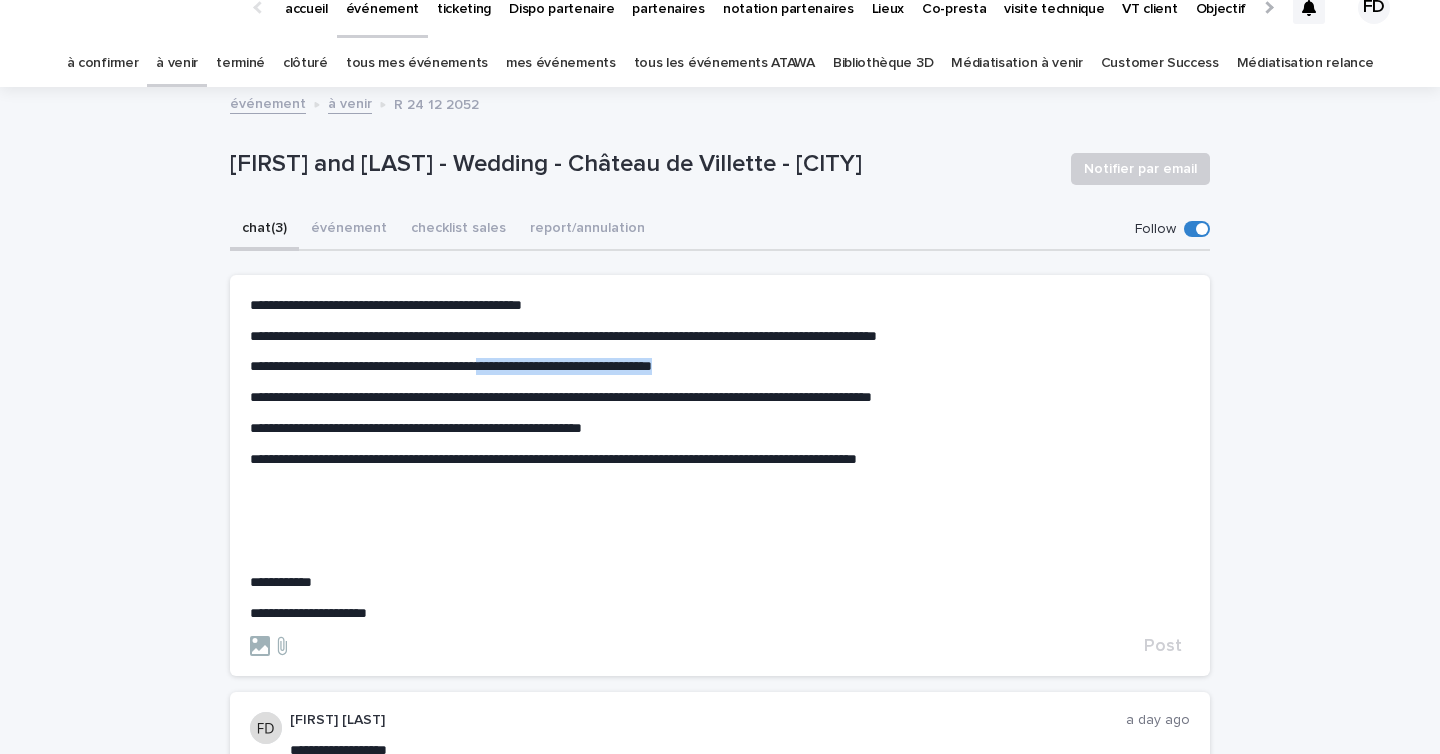 drag, startPoint x: 789, startPoint y: 367, endPoint x: 544, endPoint y: 370, distance: 245.01837 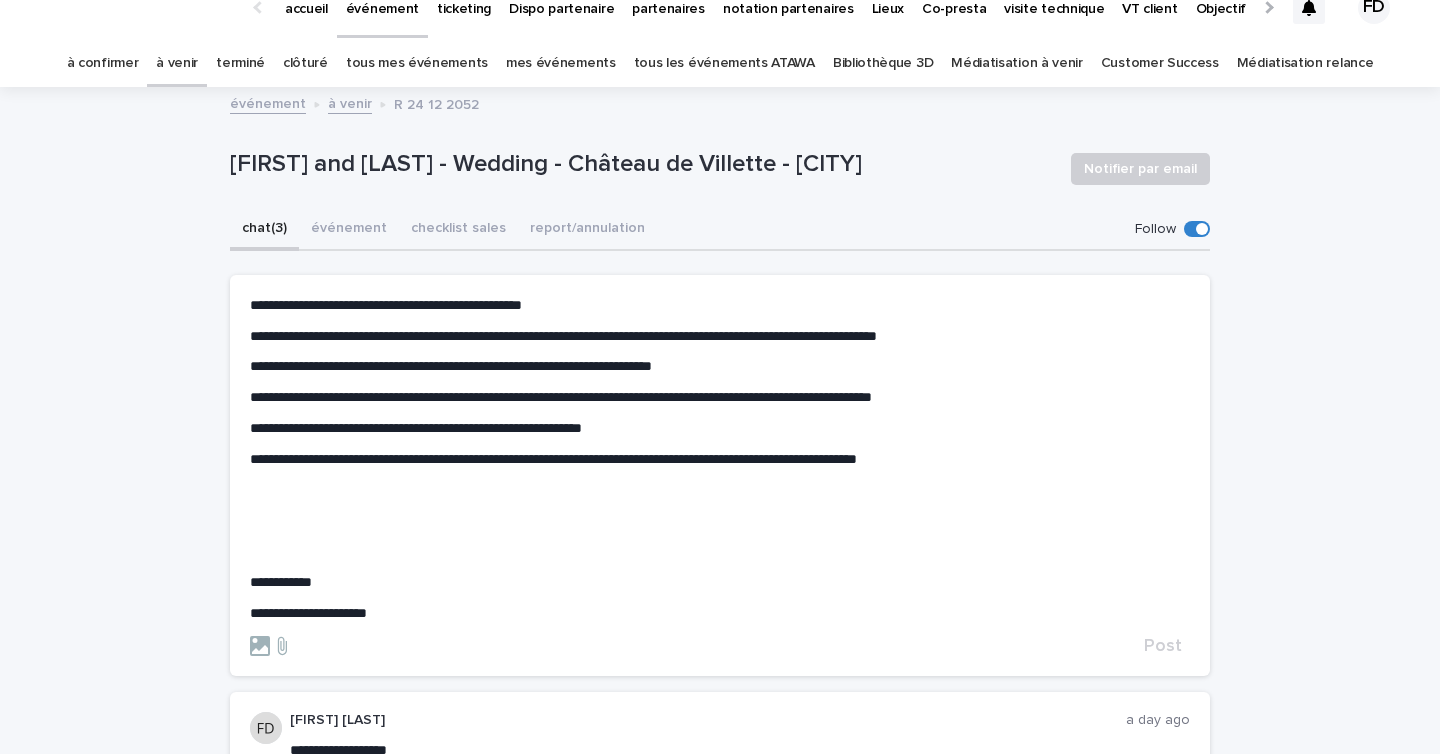 click on "**********" at bounding box center (451, 366) 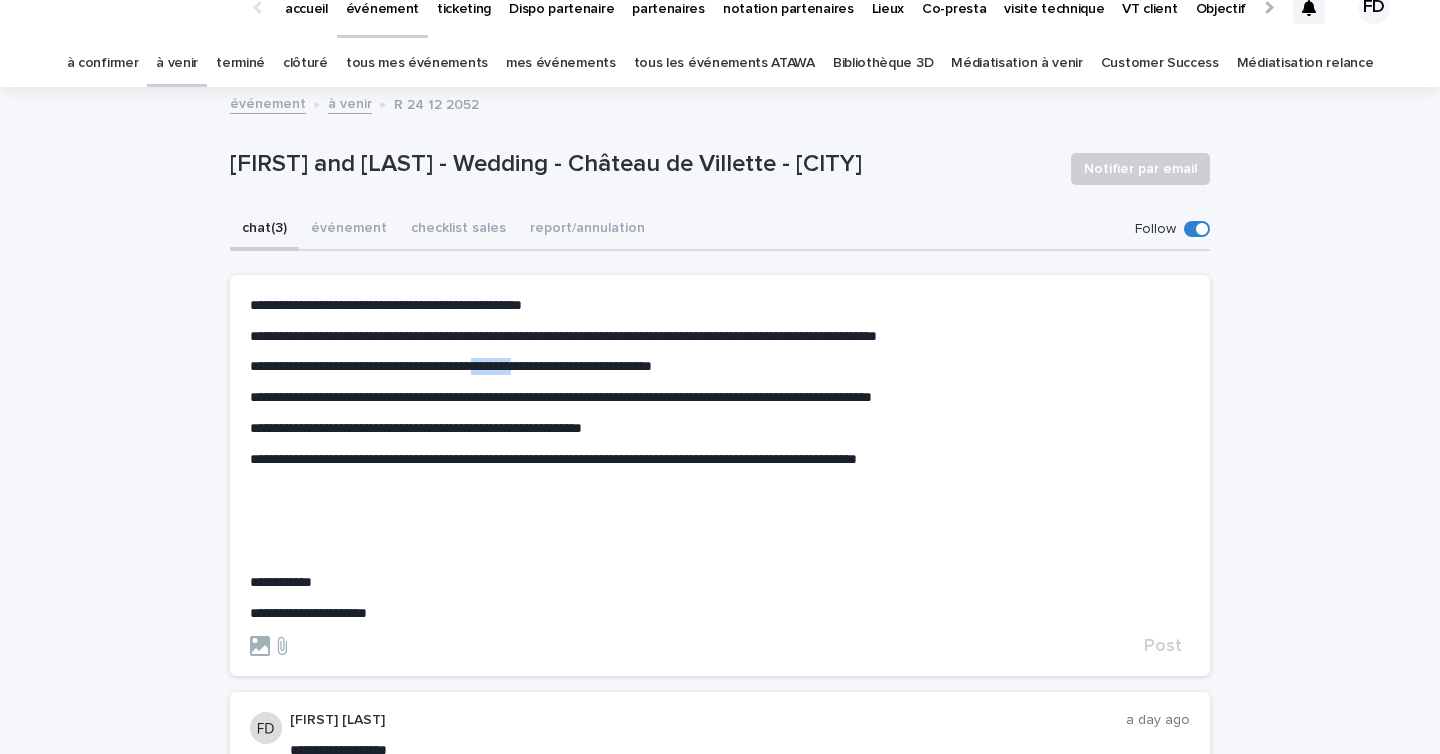 click on "**********" at bounding box center (451, 366) 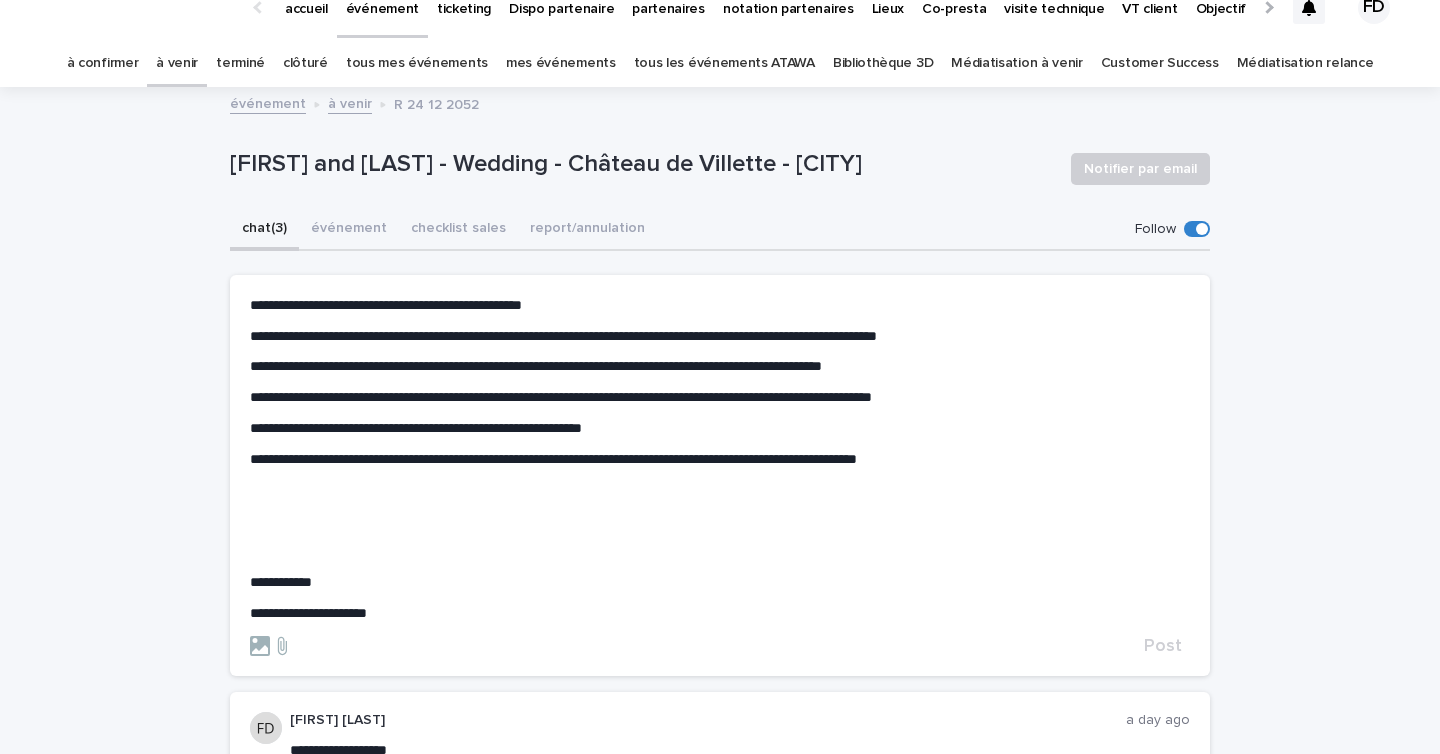 click on "**********" at bounding box center (536, 366) 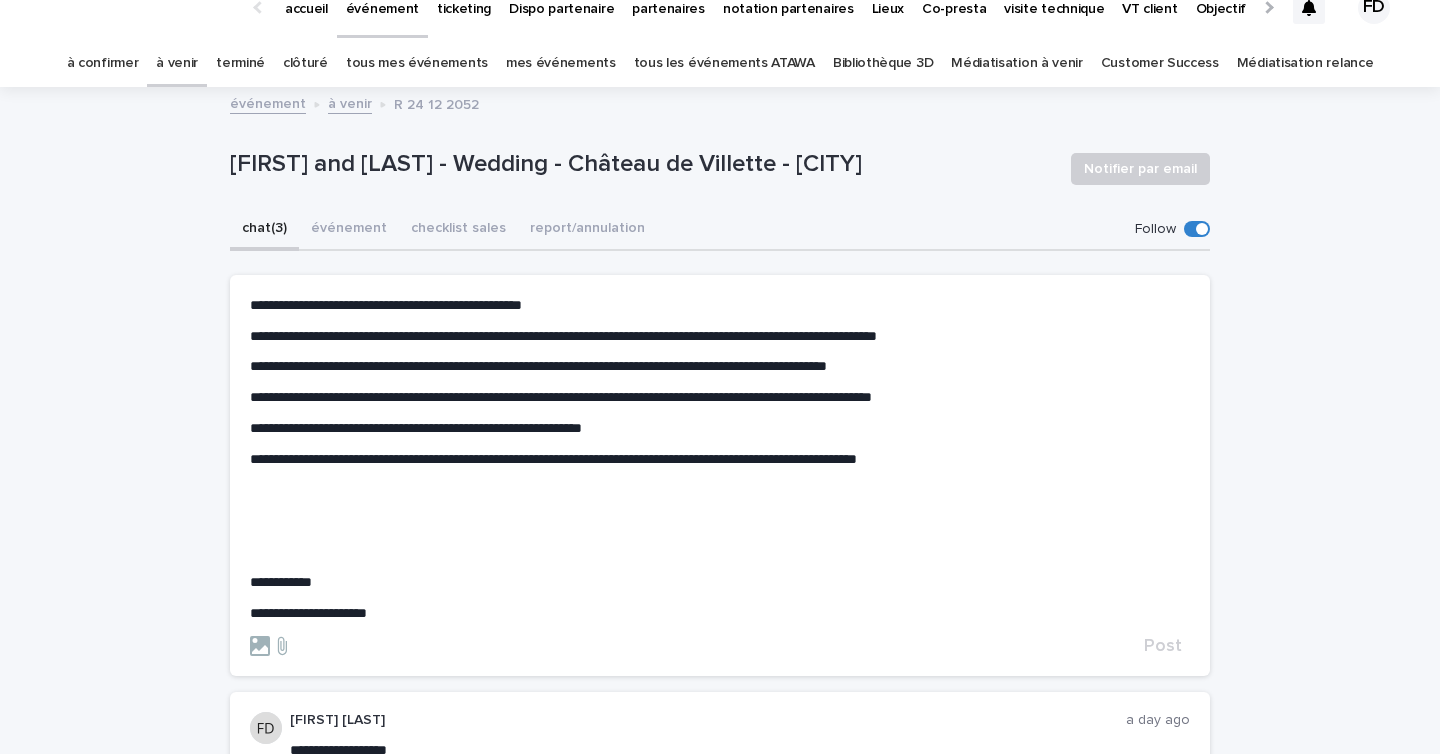 click on "**********" at bounding box center (538, 366) 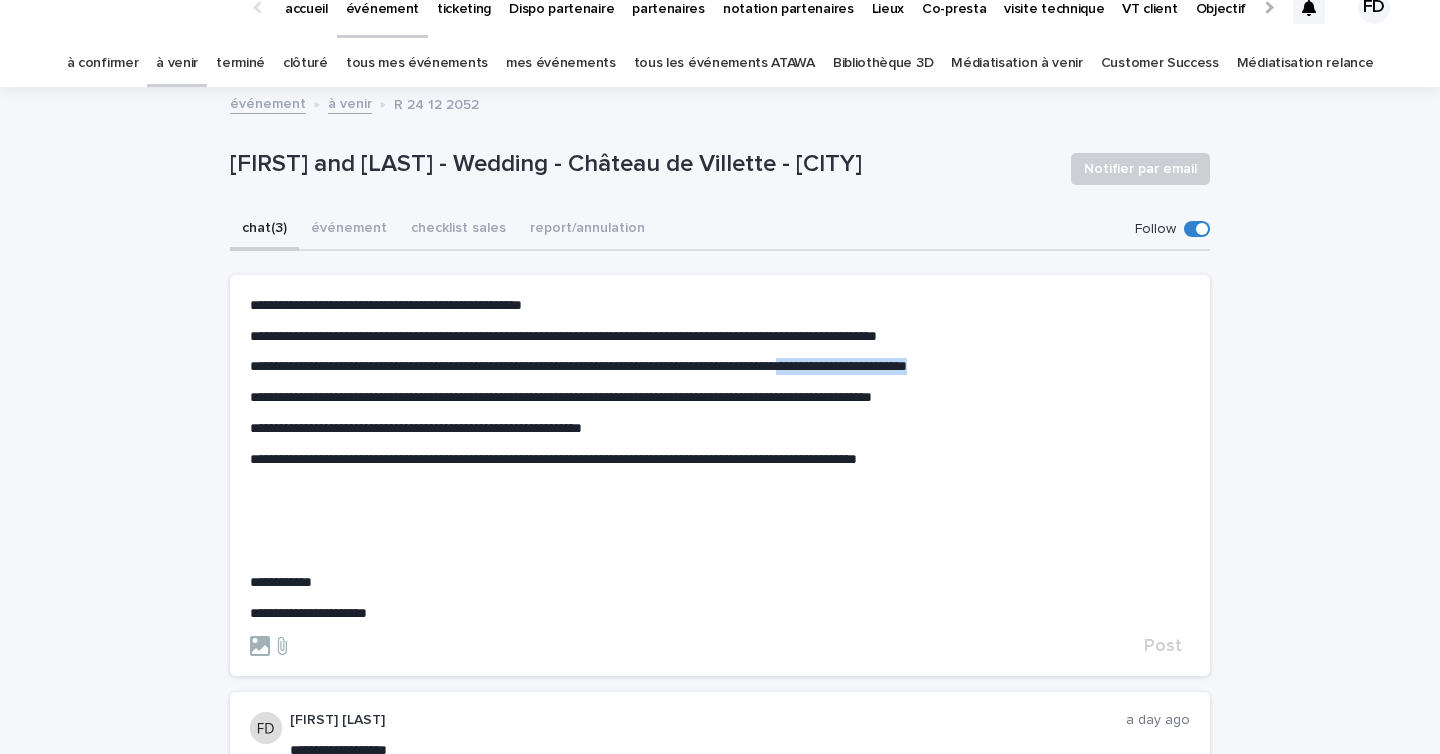 drag, startPoint x: 1068, startPoint y: 362, endPoint x: 893, endPoint y: 360, distance: 175.01143 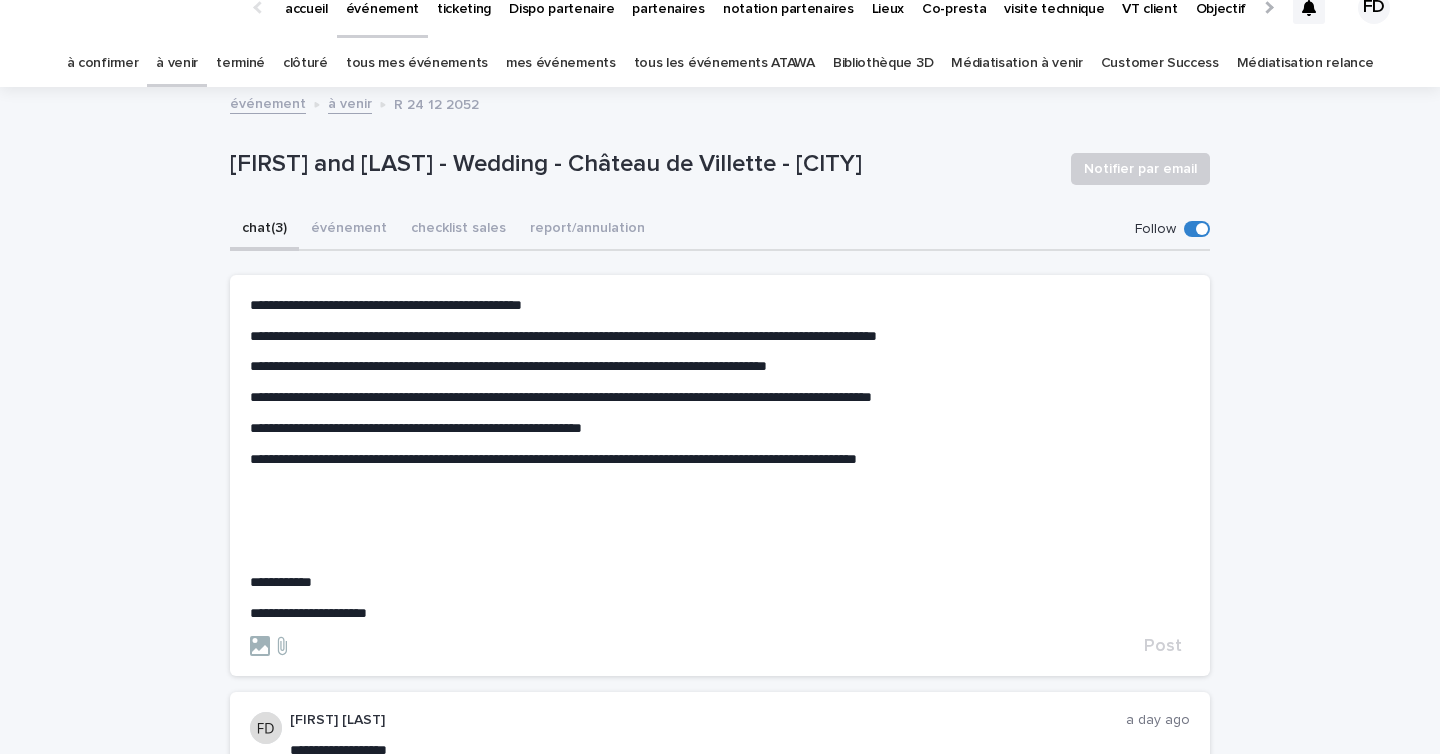 click on "**********" at bounding box center [720, 459] 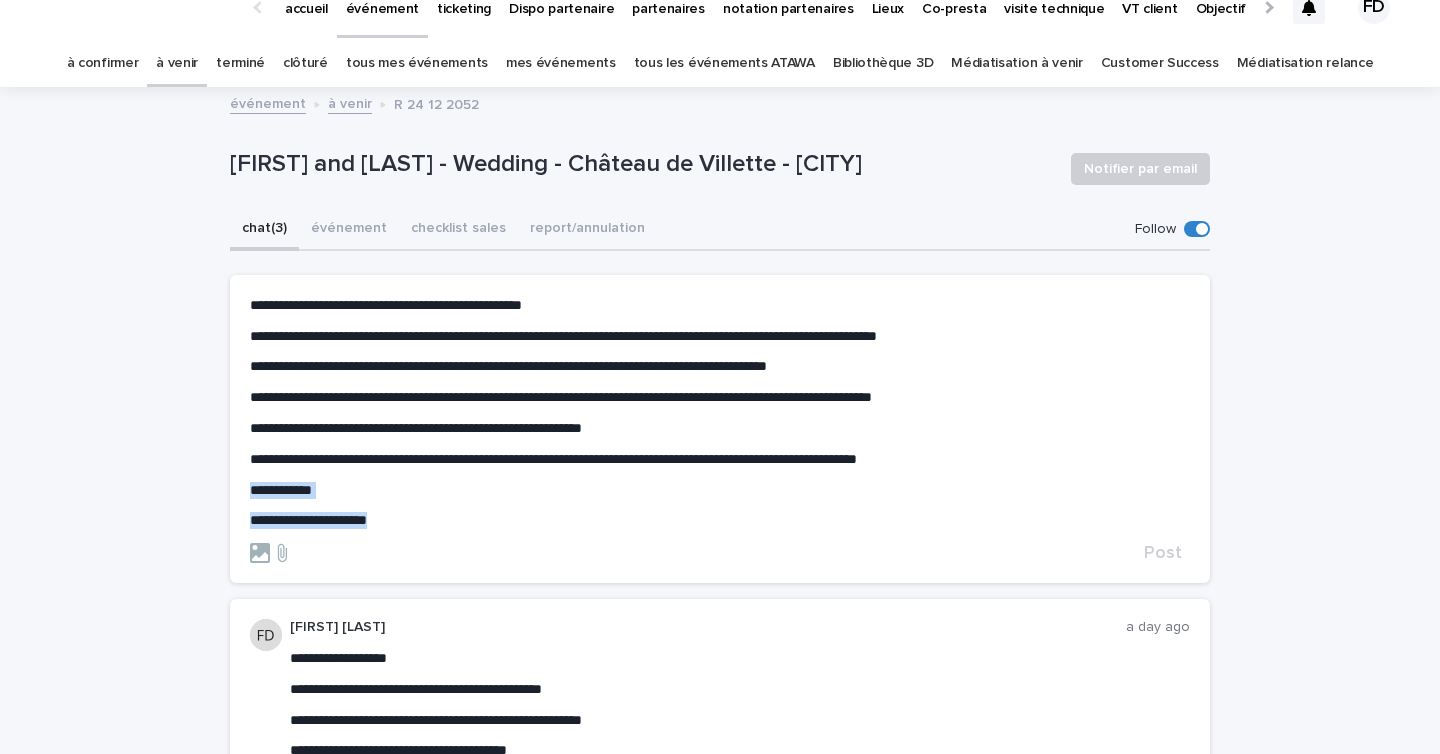 drag, startPoint x: 430, startPoint y: 526, endPoint x: 250, endPoint y: 485, distance: 184.6104 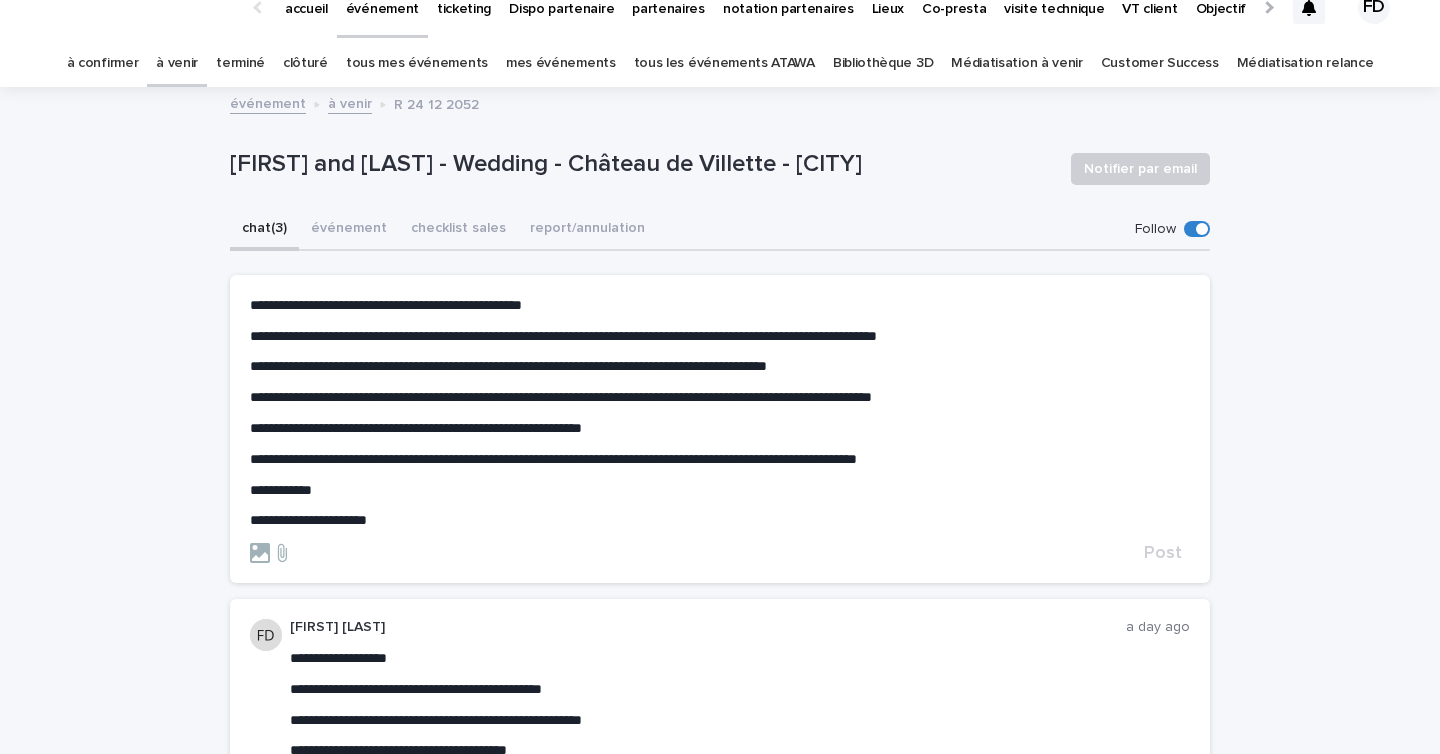 click on "**********" at bounding box center [281, 490] 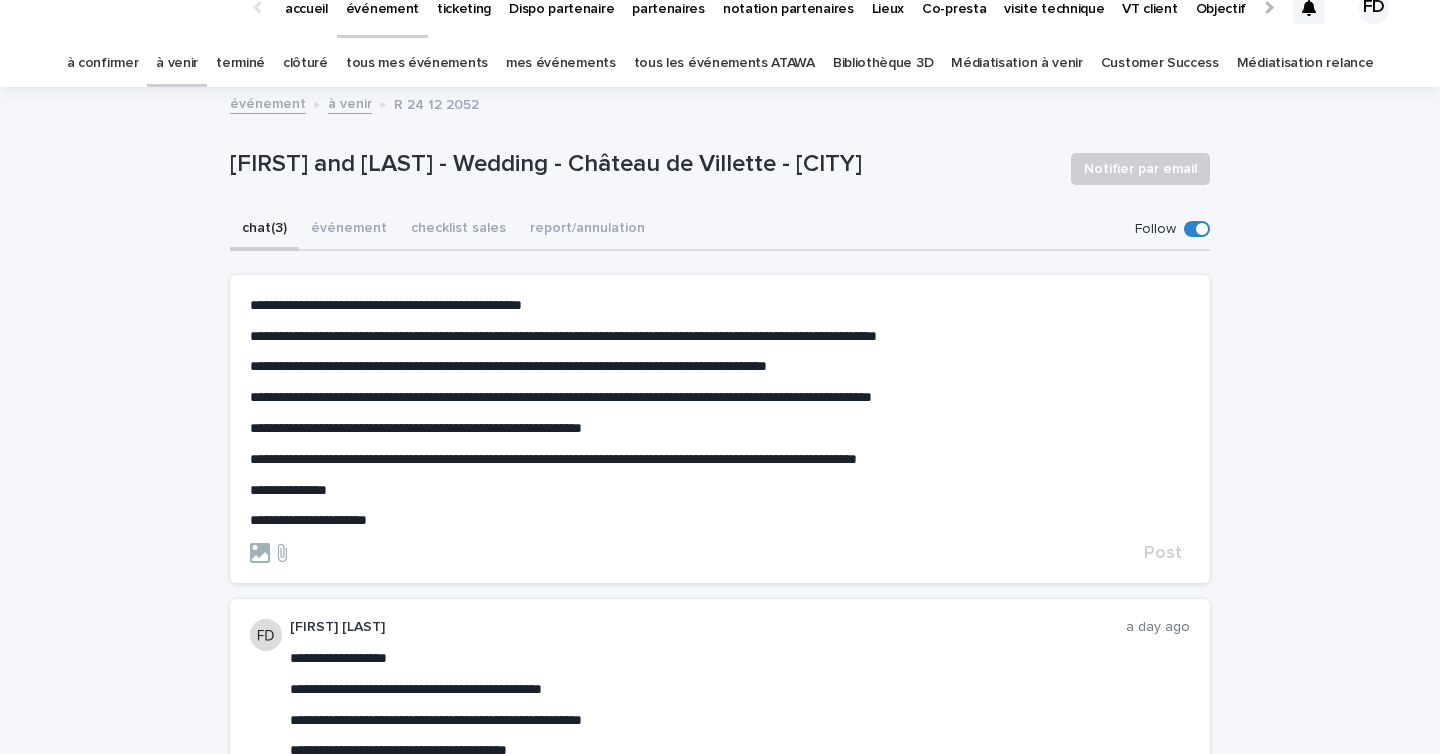 click on "**********" at bounding box center (720, 490) 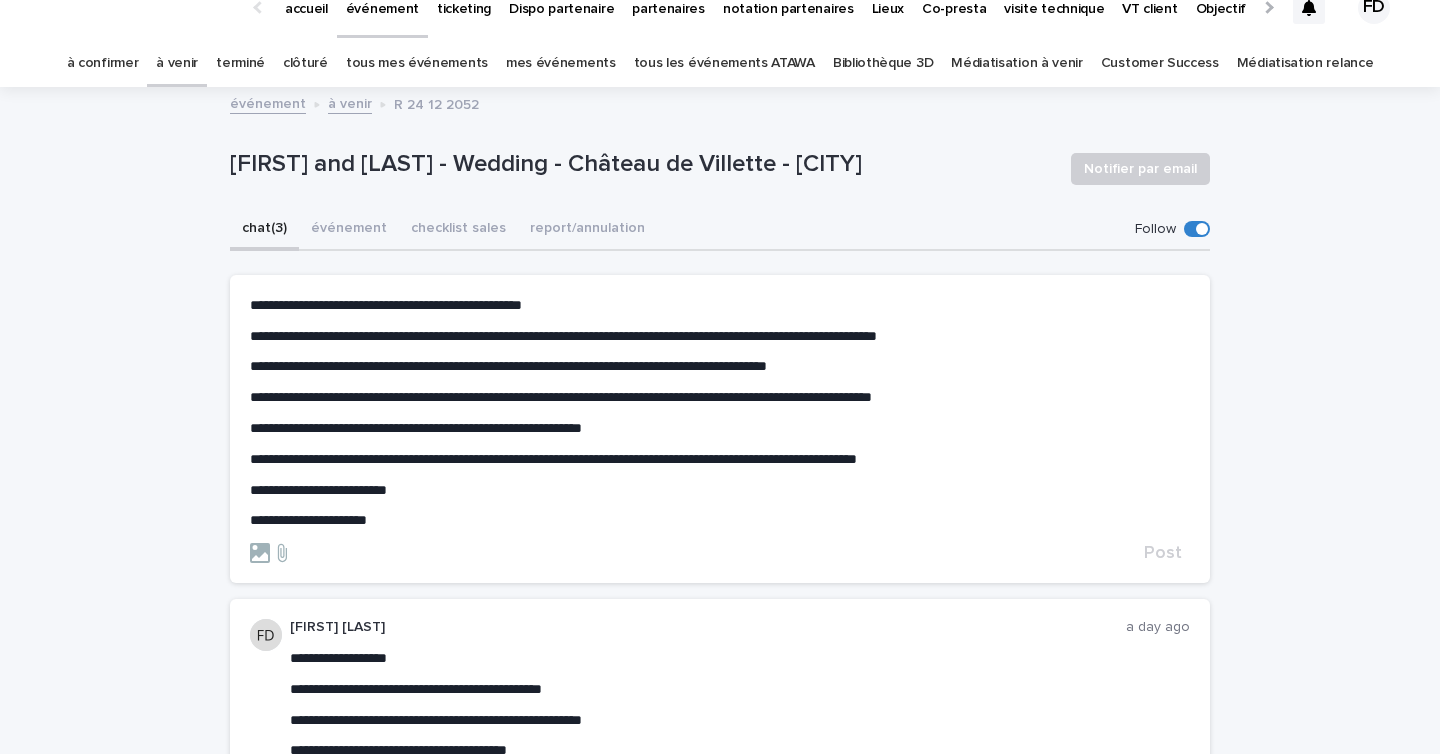 click on "**********" at bounding box center [308, 520] 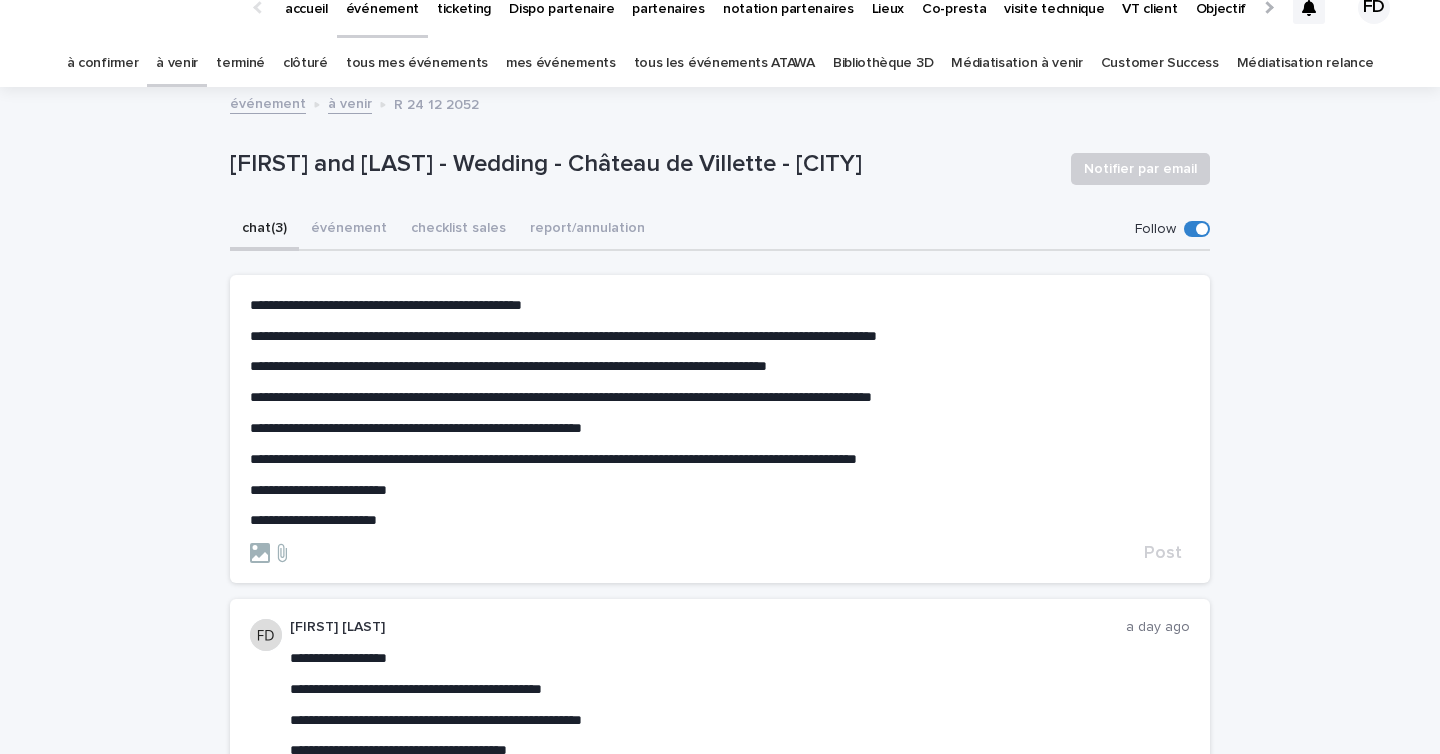 click on "**********" at bounding box center (313, 520) 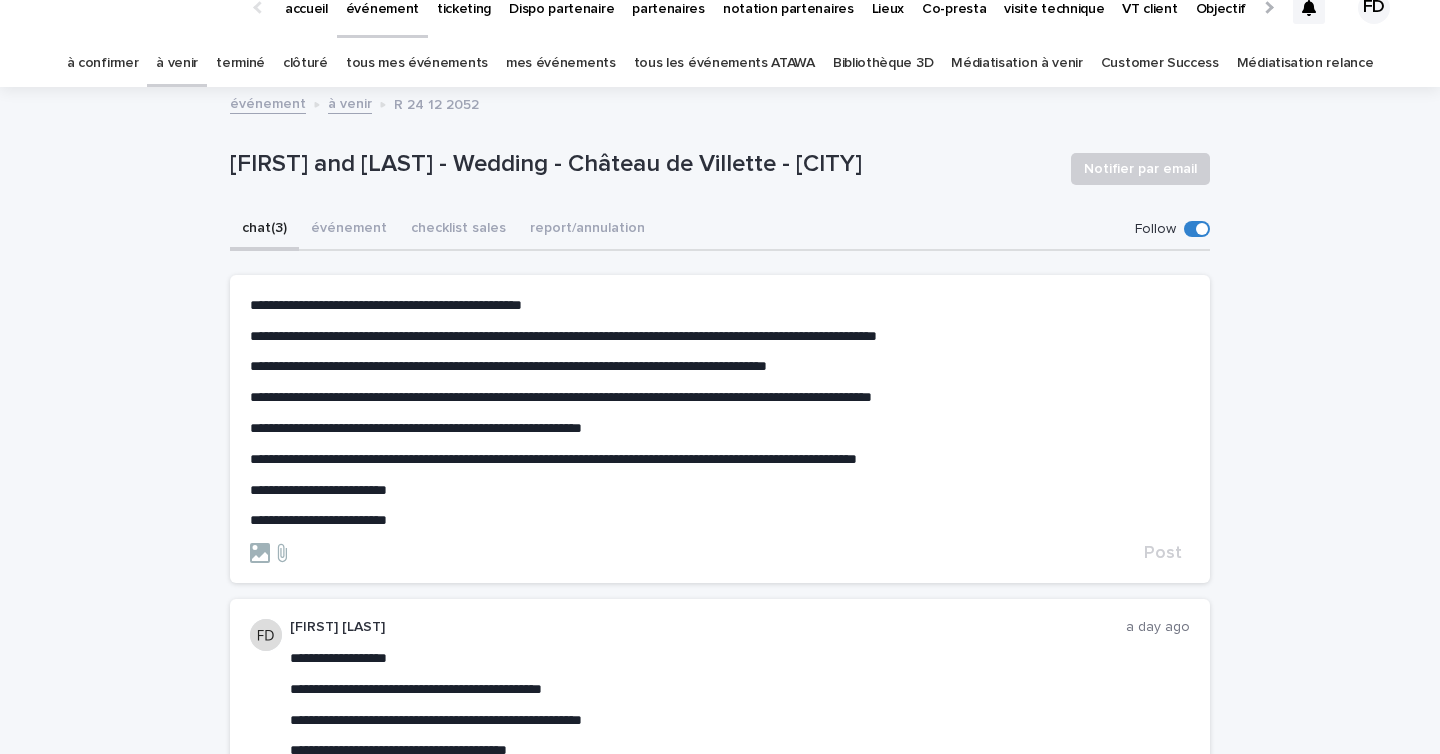 click on "**********" at bounding box center [720, 520] 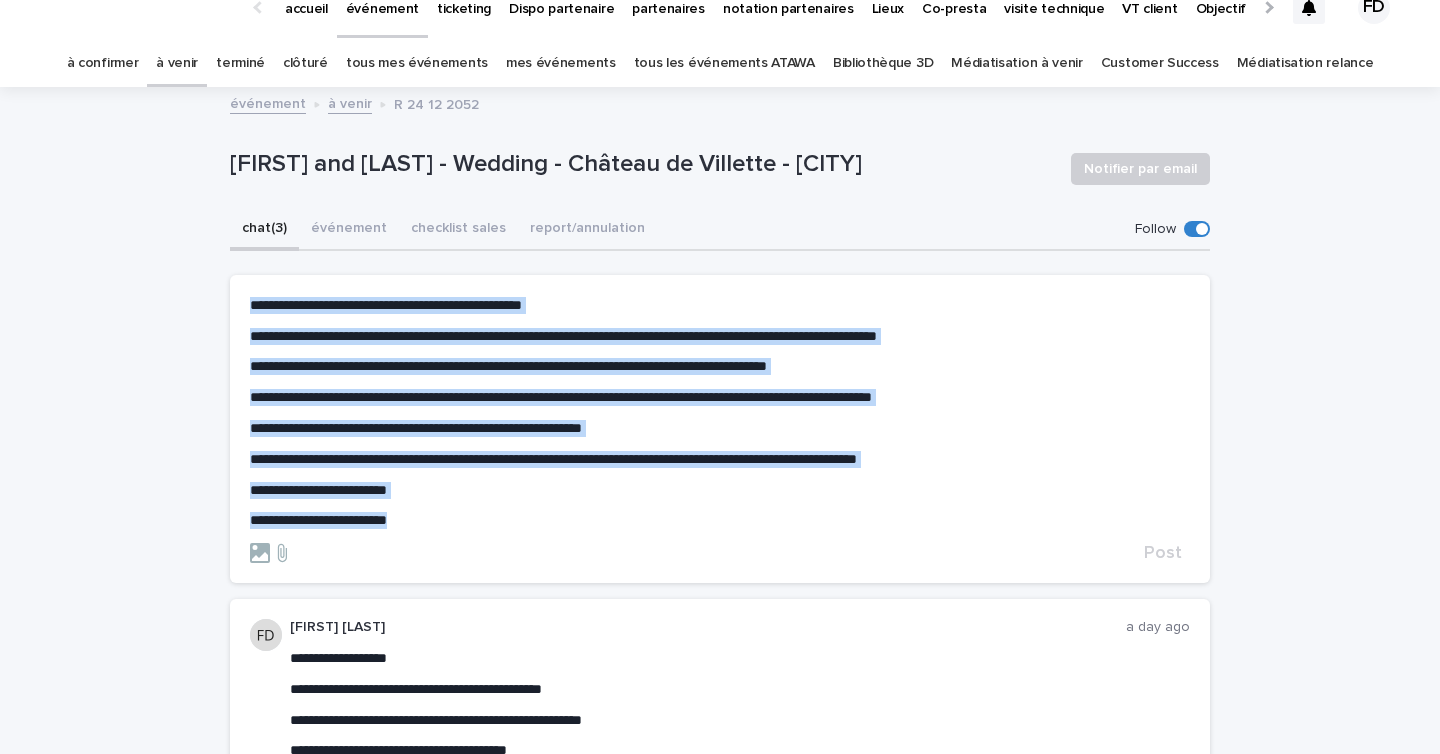 drag, startPoint x: 435, startPoint y: 527, endPoint x: 198, endPoint y: 305, distance: 324.7353 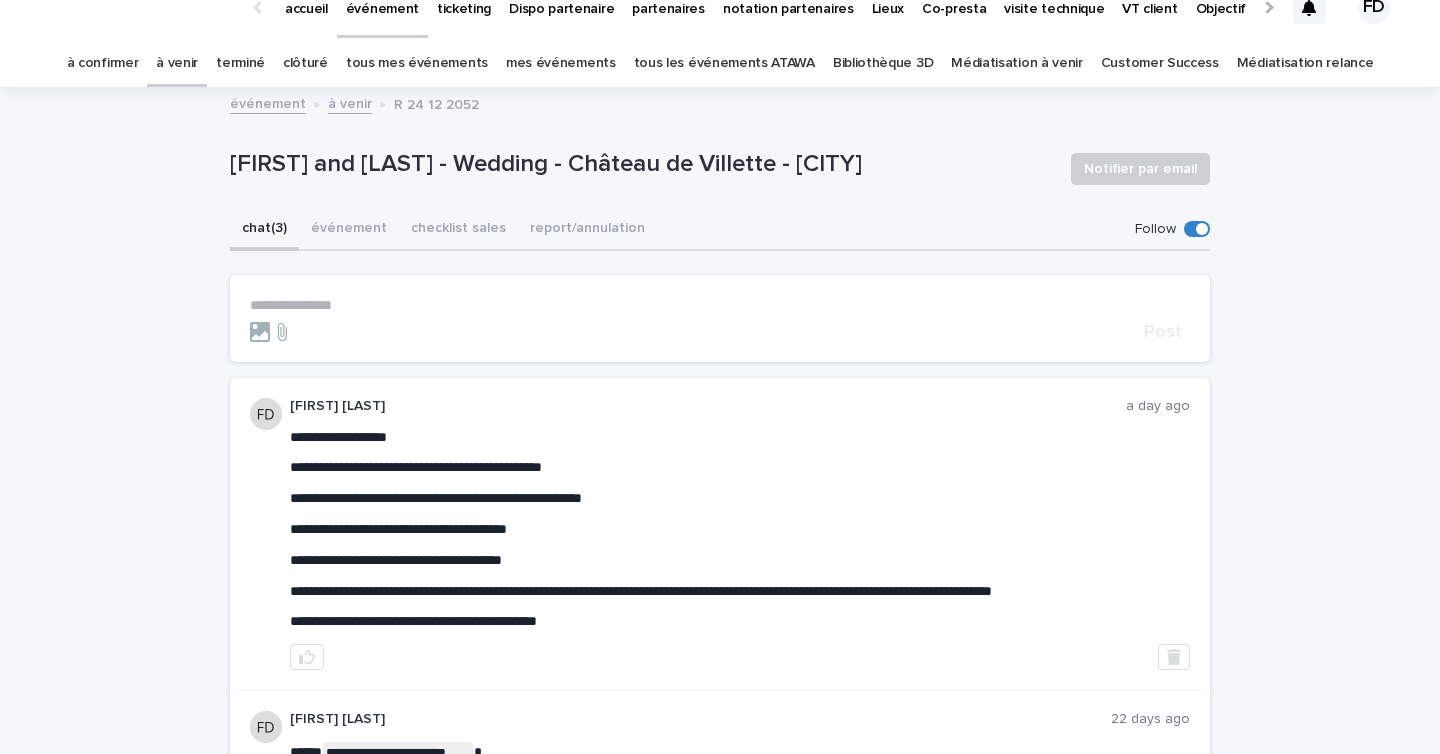 click on "à venir" at bounding box center (177, 63) 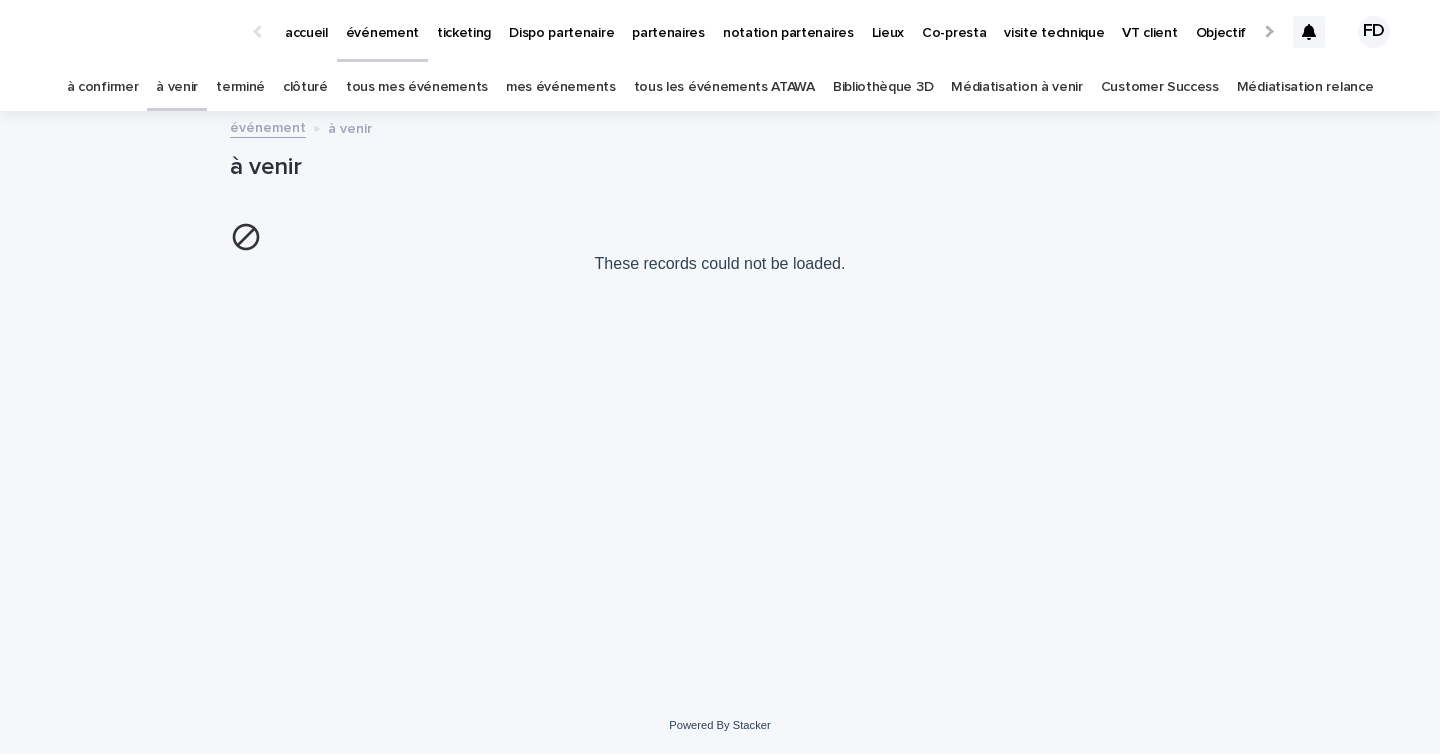 scroll, scrollTop: 0, scrollLeft: 0, axis: both 